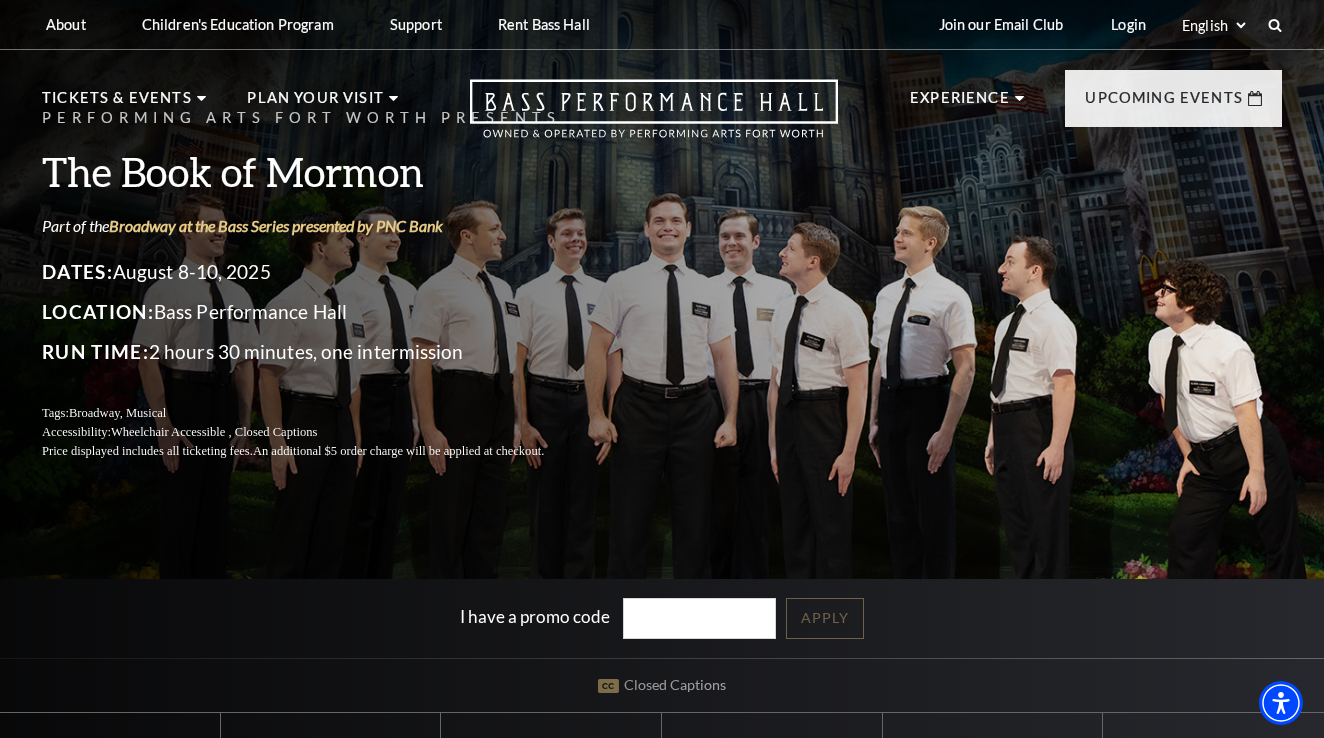 scroll, scrollTop: 0, scrollLeft: 0, axis: both 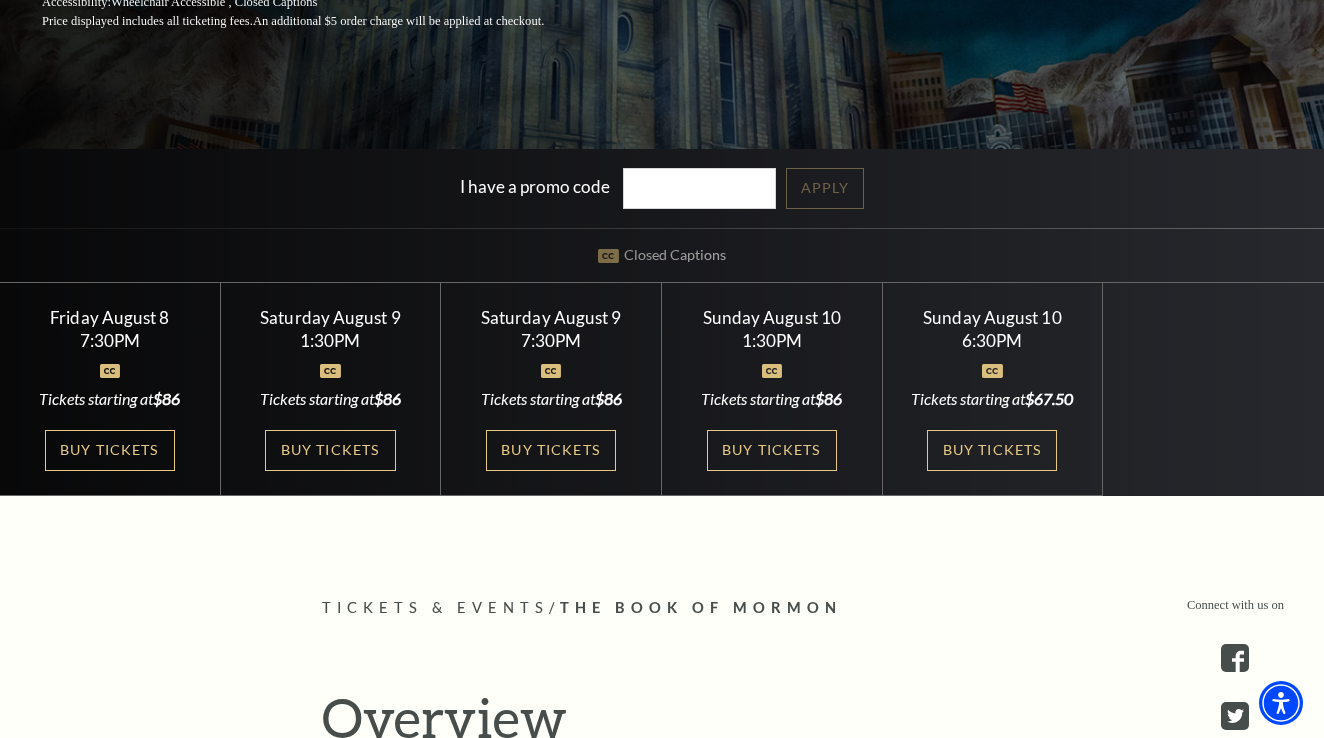 click on "Search
Performing Arts Fort Worth Presents
The Book of Mormon
Part of the  Broadway at the Bass Series presented by PNC Bank
Dates:  August 8-10, 2025
Location:  Bass Performance Hall
Run Time:  2 hours 30 minutes, one intermission
Tags:  Broadway, Musical
Accessibility:  Wheelchair Accessible , Closed Captions
Price displayed includes all ticketing fees." at bounding box center [662, 1608] 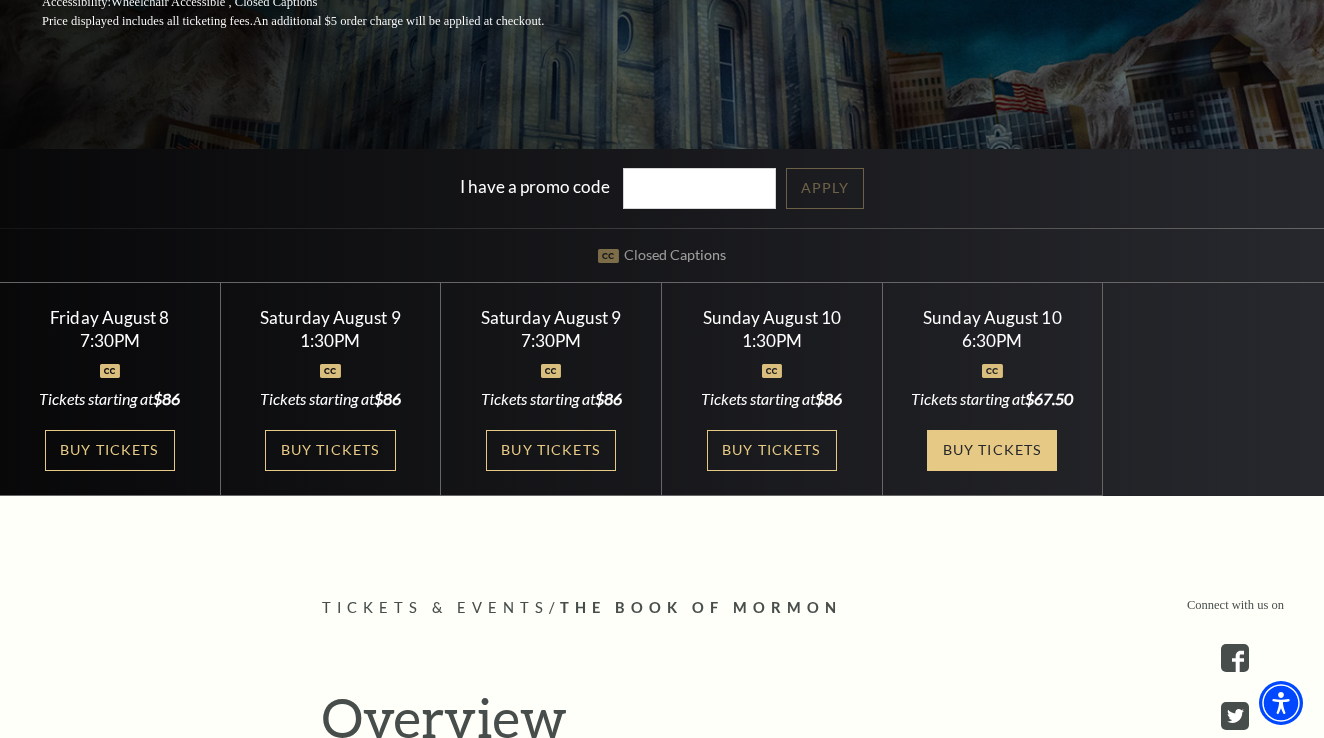 click on "Buy Tickets" at bounding box center (992, 450) 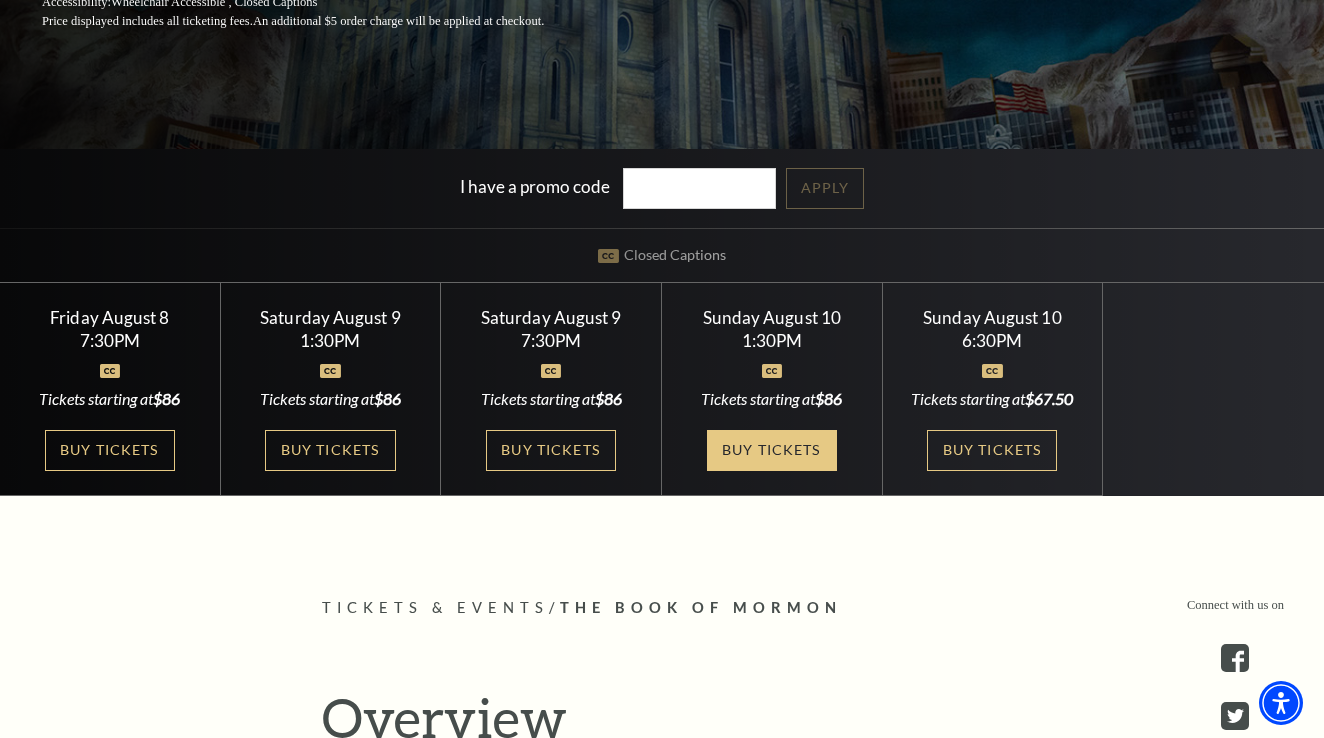 click on "Buy Tickets" at bounding box center [772, 450] 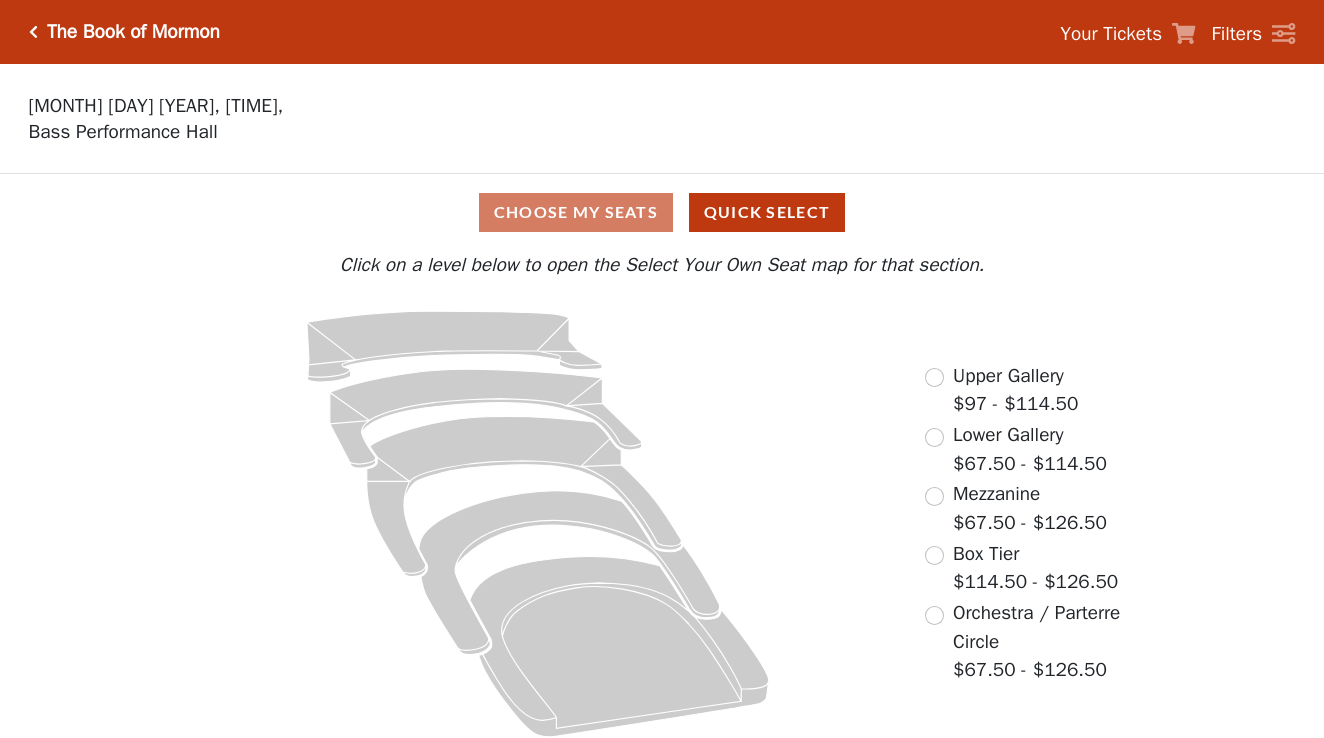 scroll, scrollTop: 0, scrollLeft: 0, axis: both 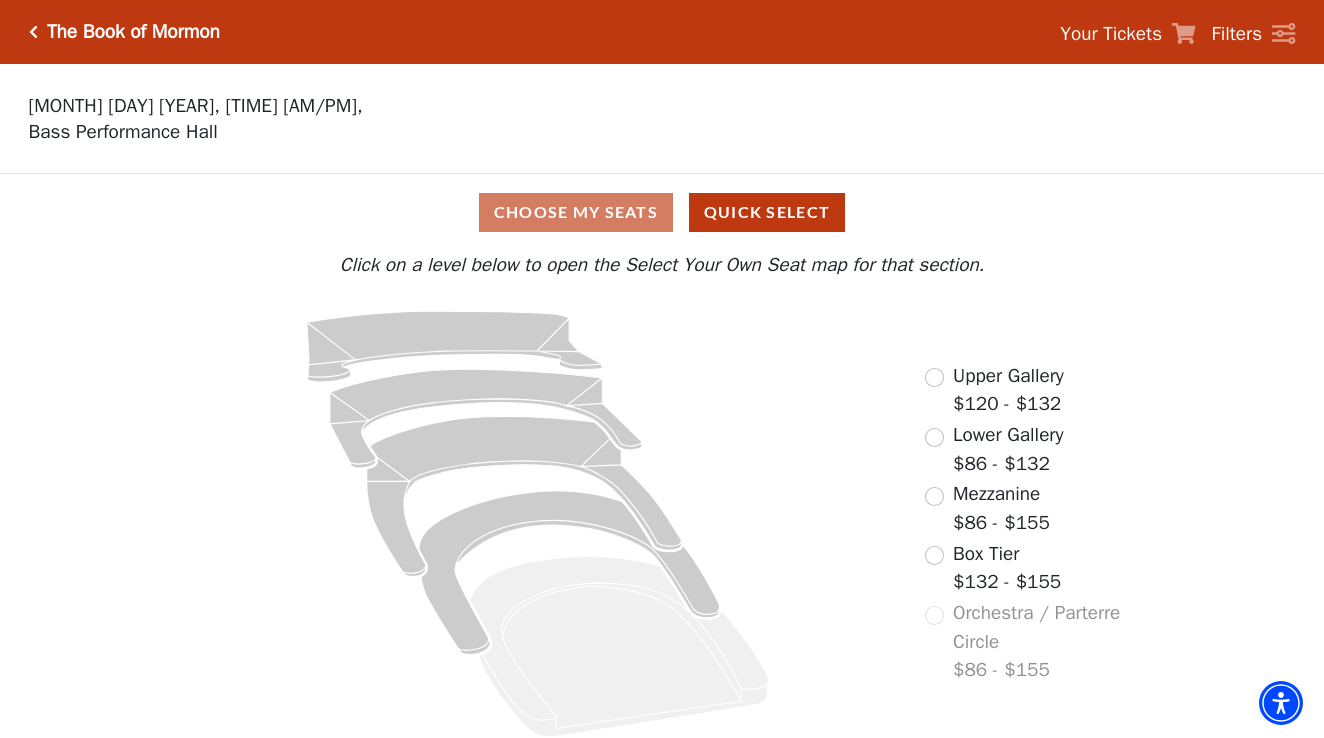 click on "Upper Gallery $120 - $132" at bounding box center [994, 390] 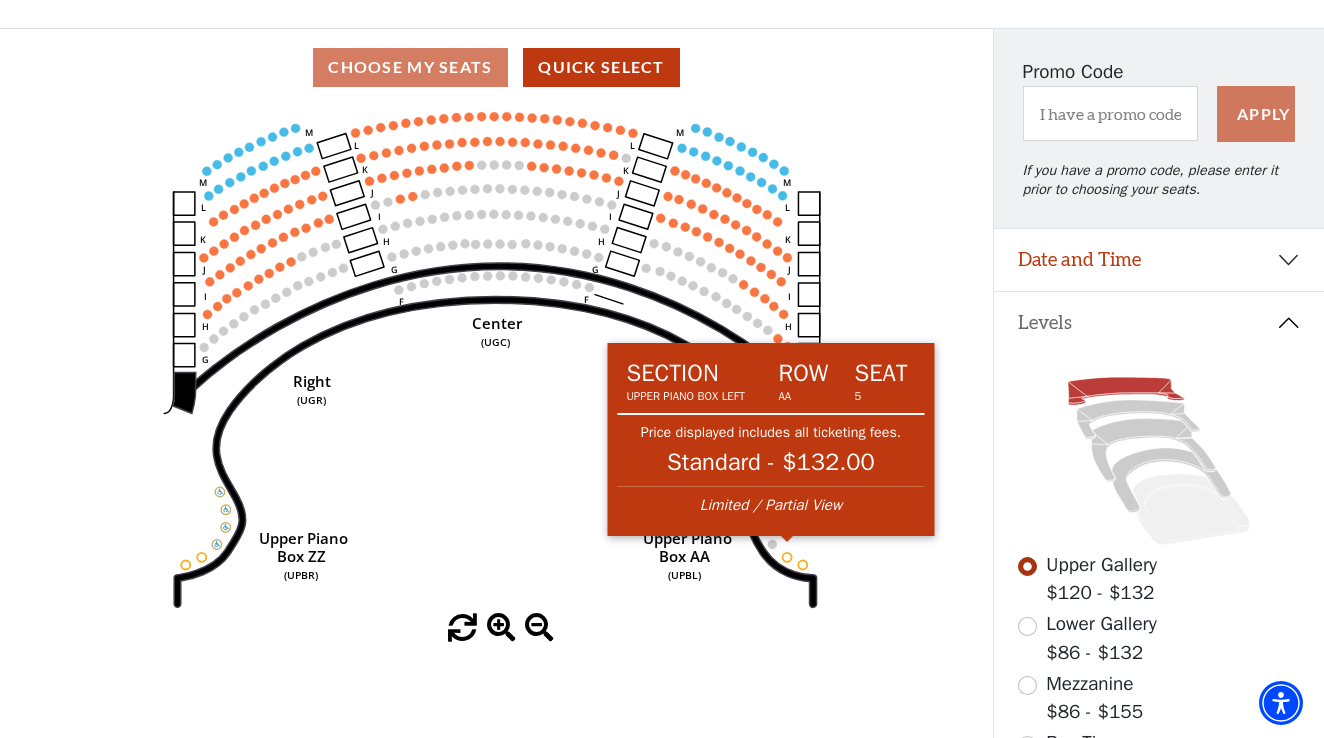 scroll, scrollTop: 147, scrollLeft: 0, axis: vertical 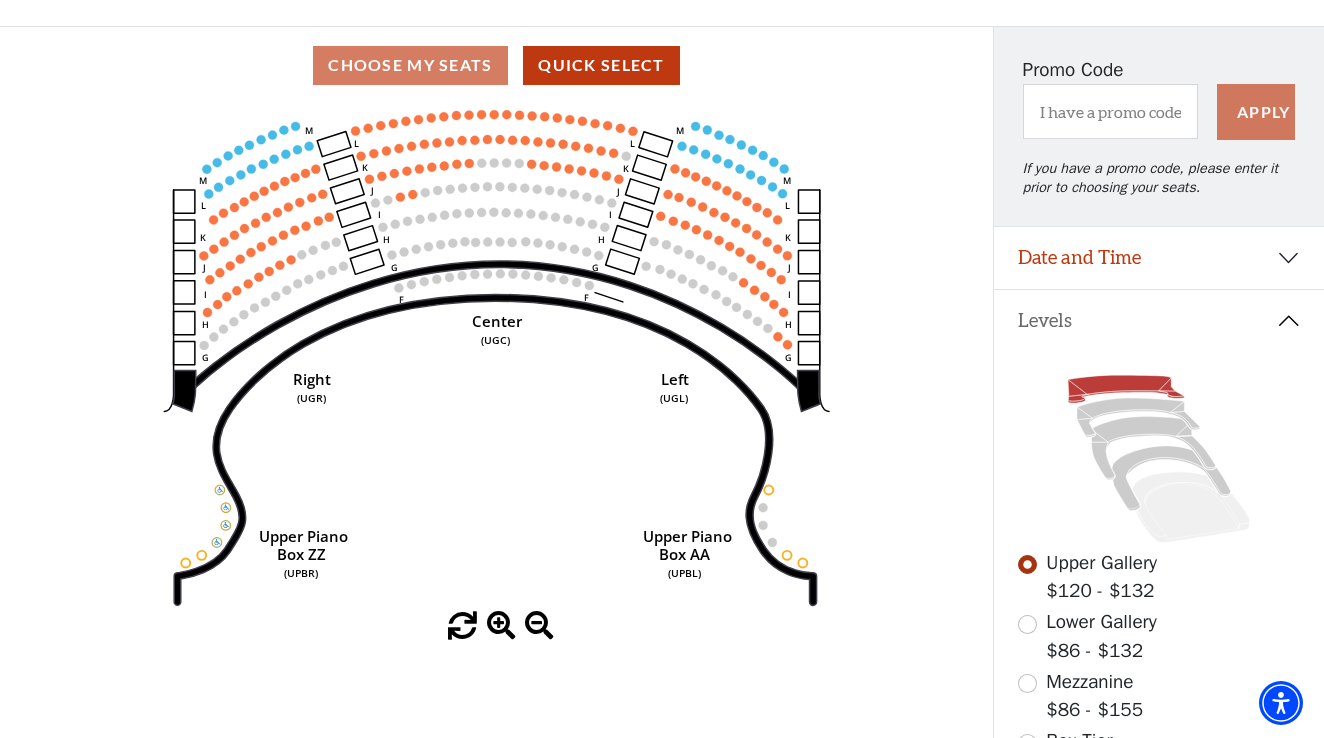 click at bounding box center [1027, 624] 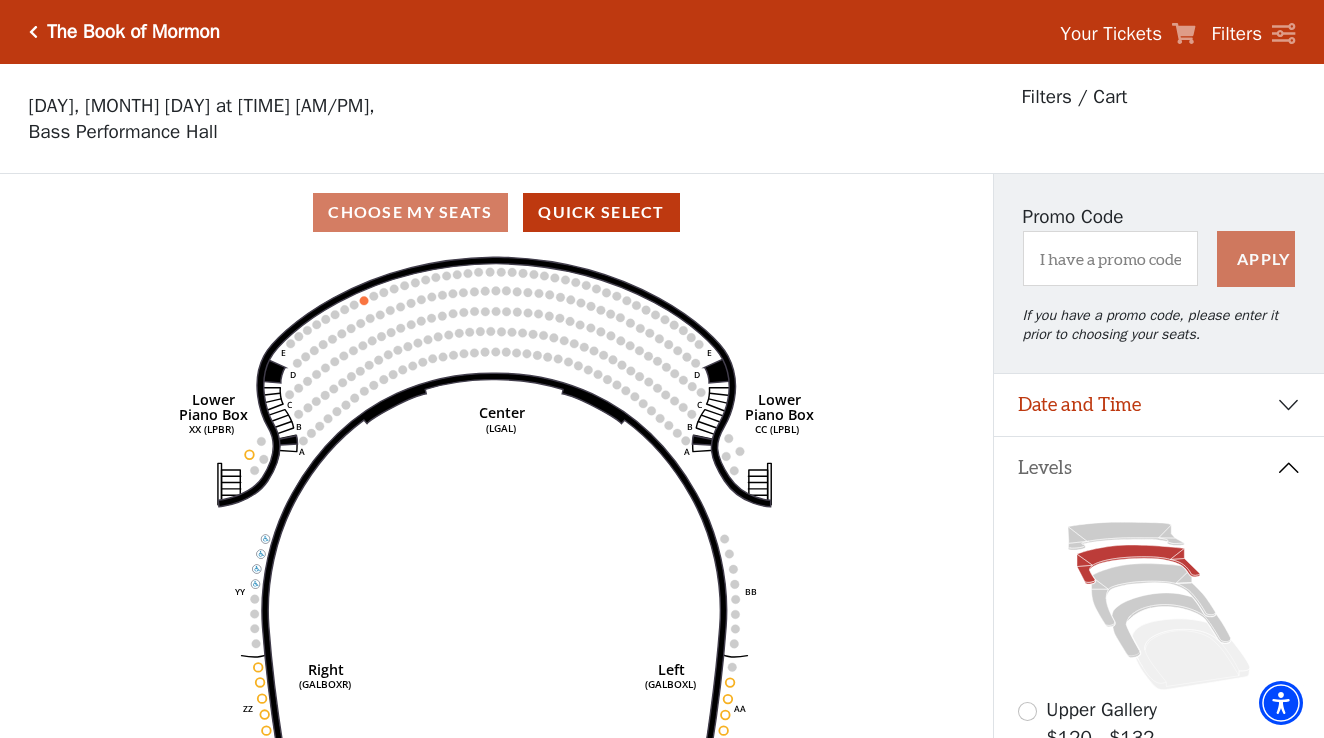 scroll, scrollTop: 93, scrollLeft: 0, axis: vertical 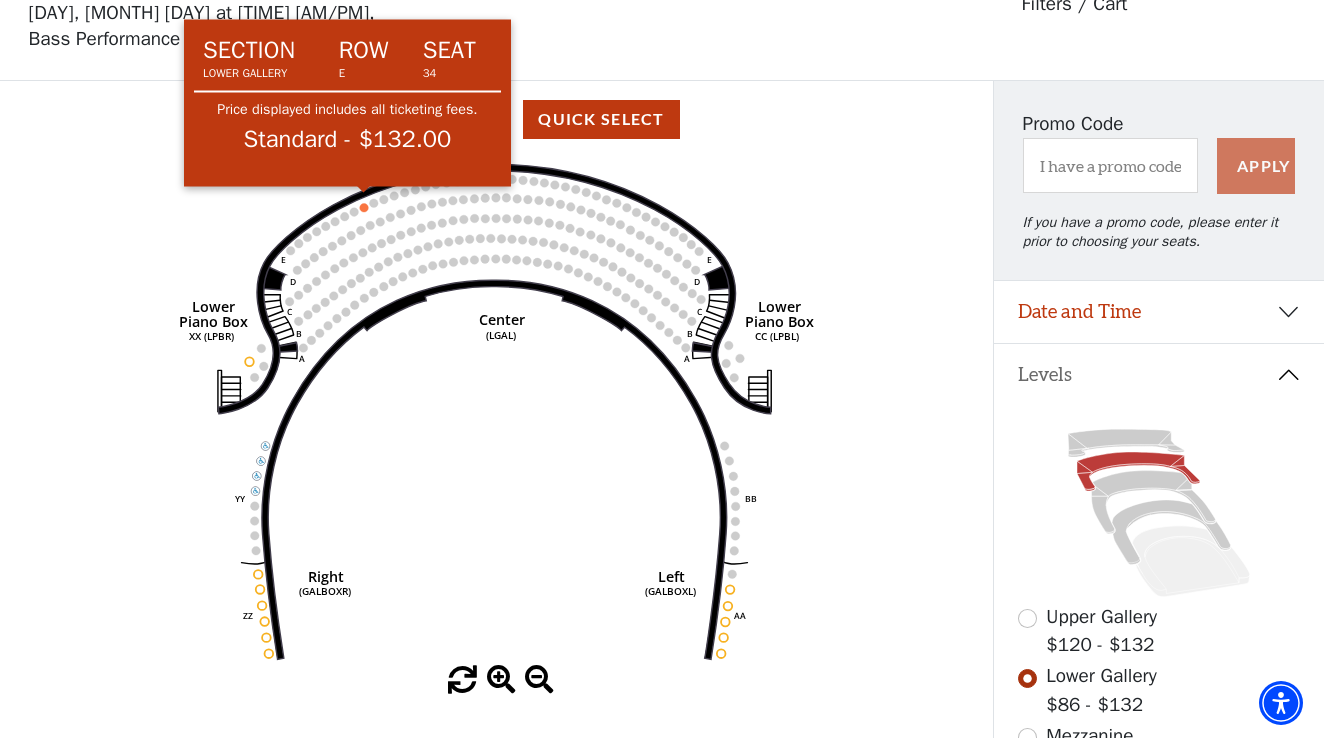 click 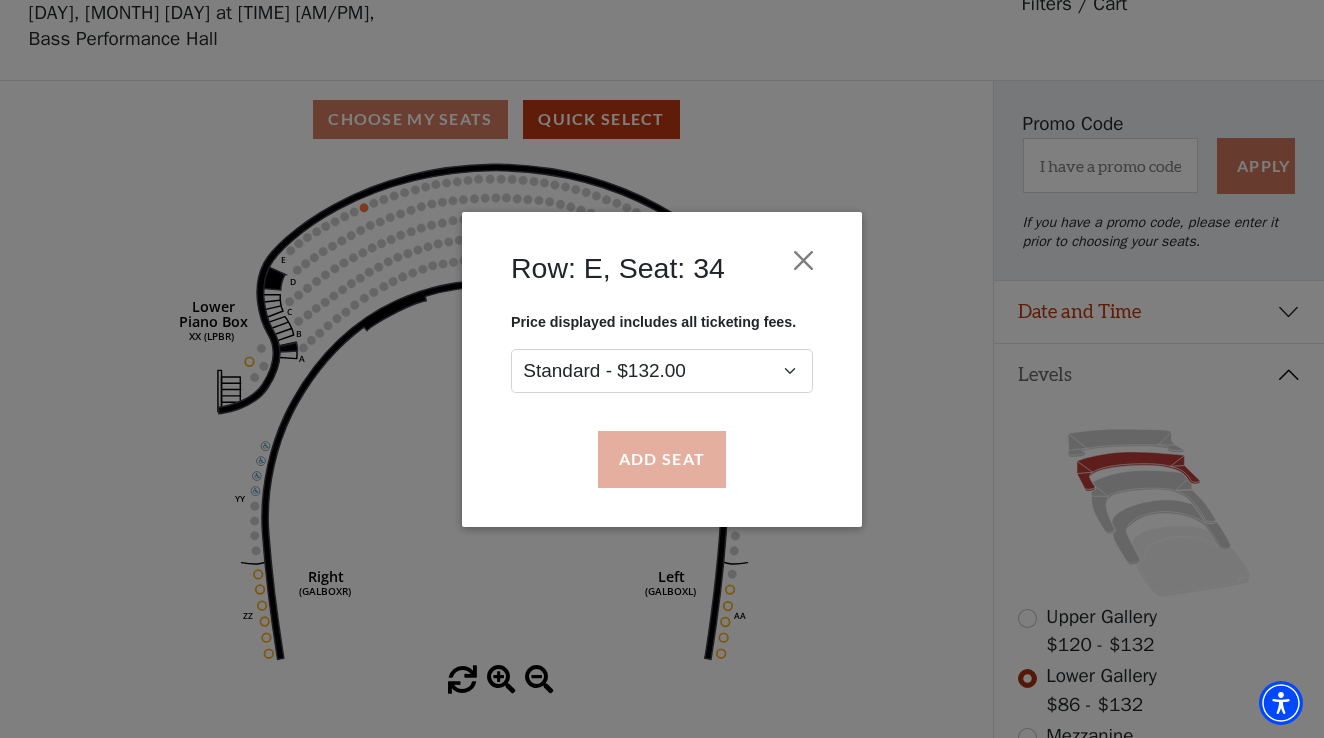 click on "Add Seat" at bounding box center [662, 459] 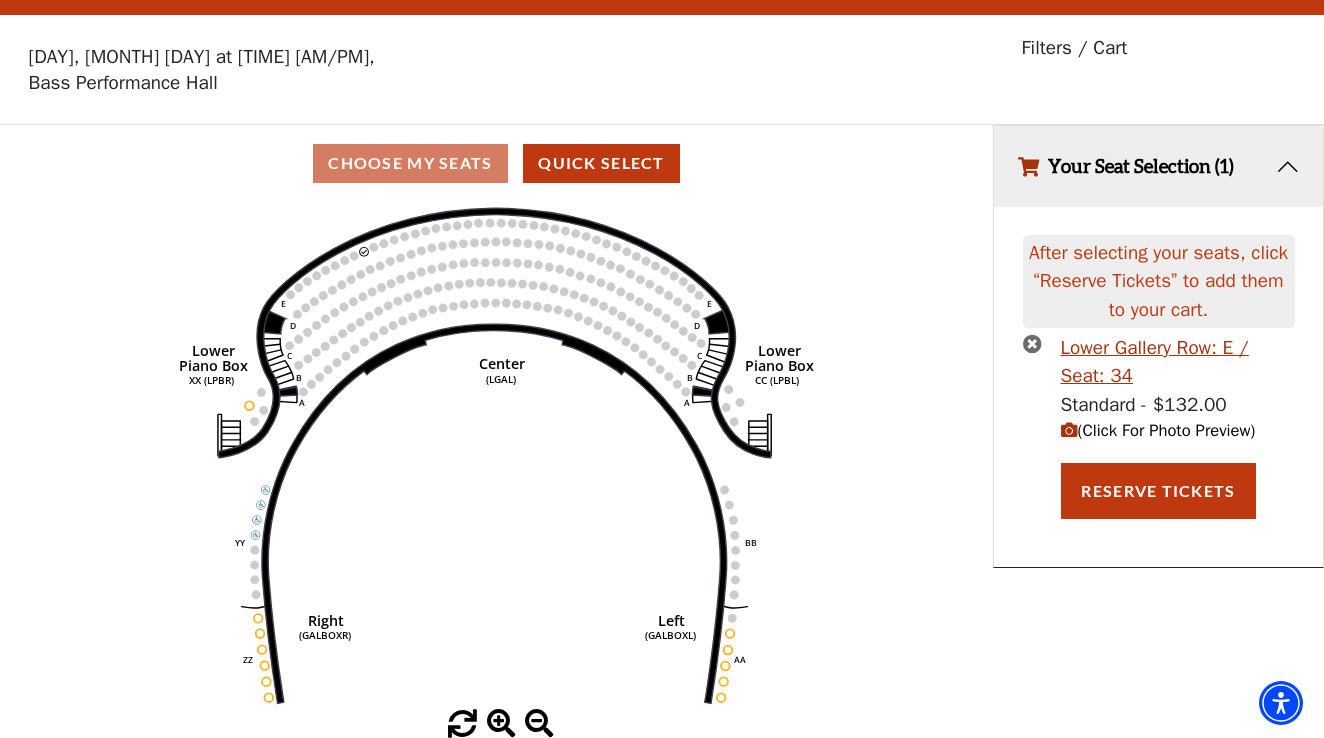 scroll, scrollTop: 0, scrollLeft: 0, axis: both 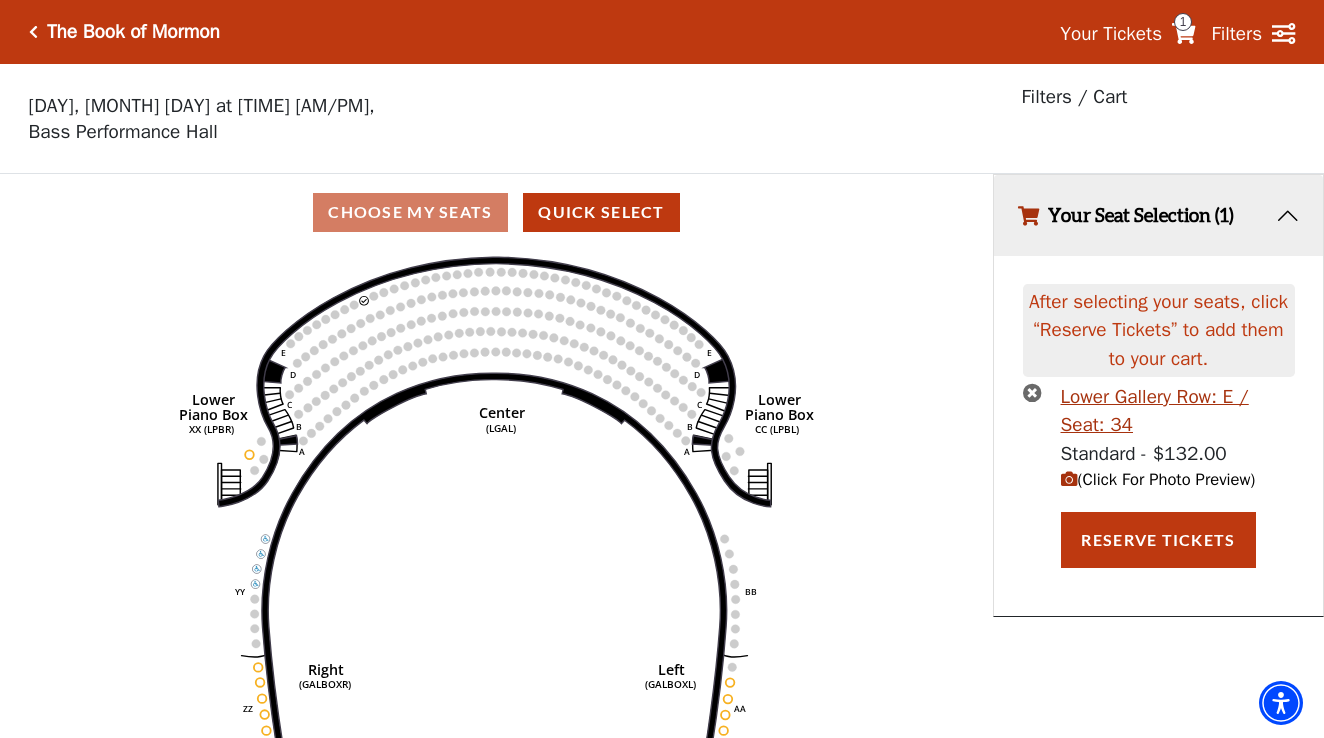 click on "(Click For Photo Preview)" at bounding box center [1158, 479] 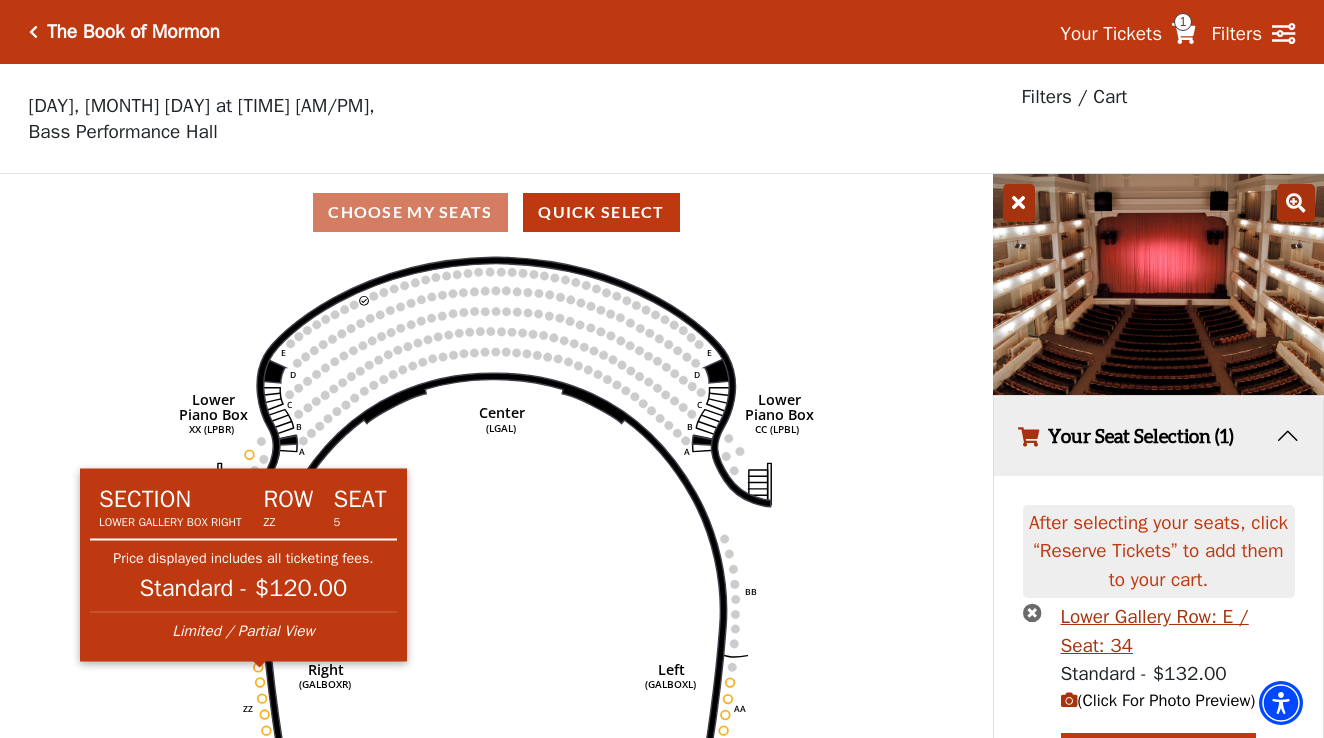 click 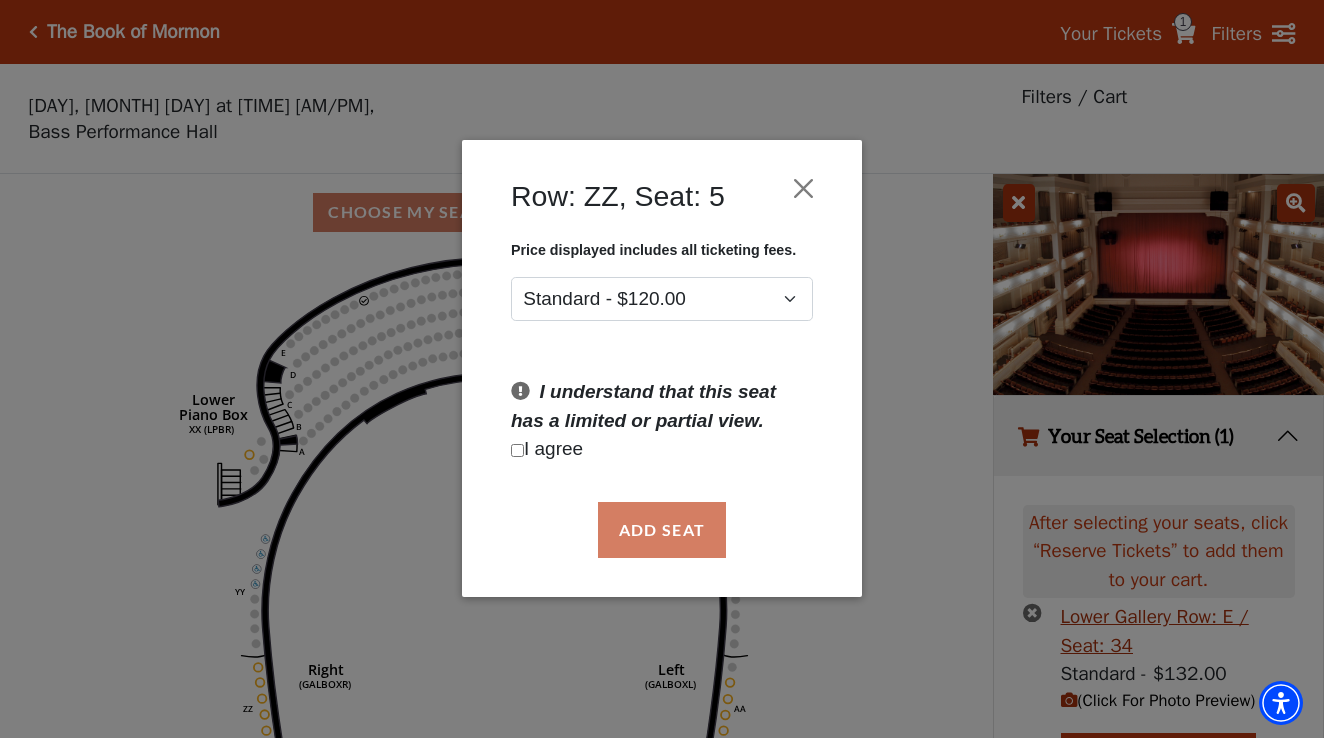 click at bounding box center (517, 450) 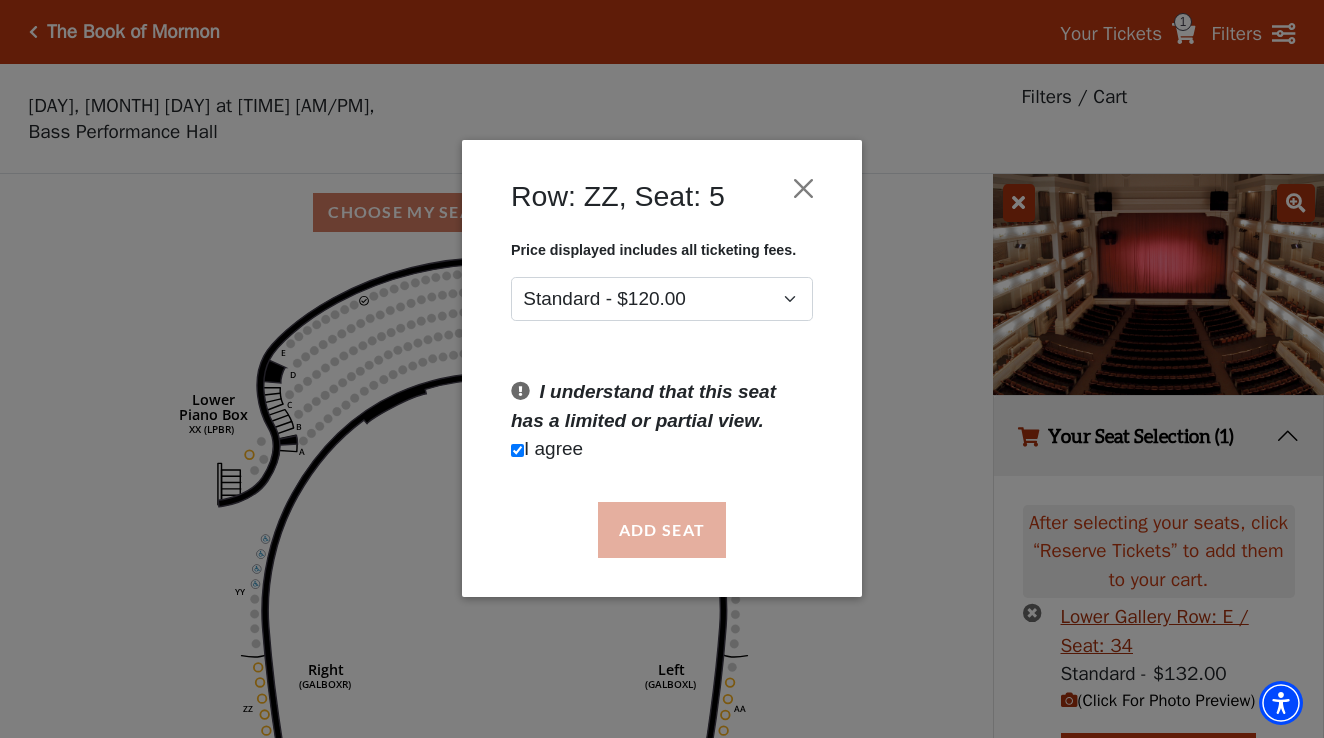 click on "Add Seat" at bounding box center [662, 530] 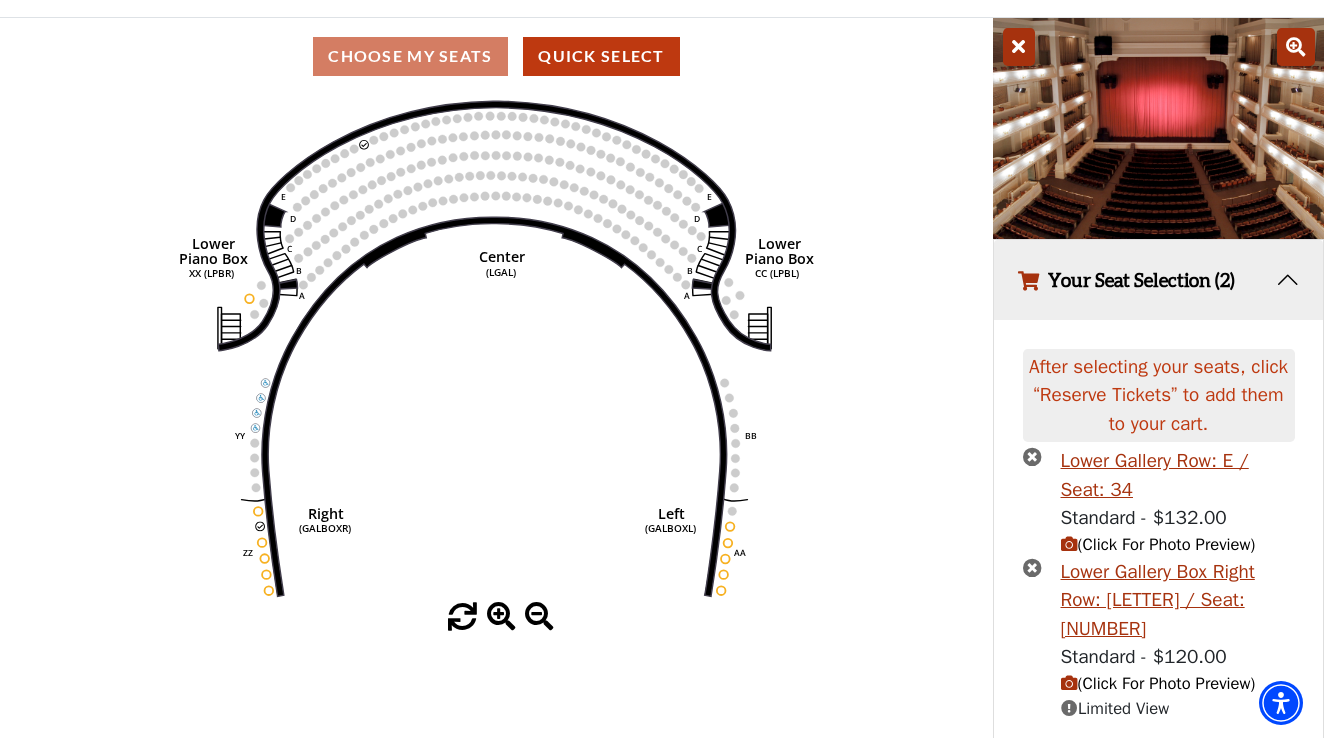 scroll, scrollTop: 174, scrollLeft: 0, axis: vertical 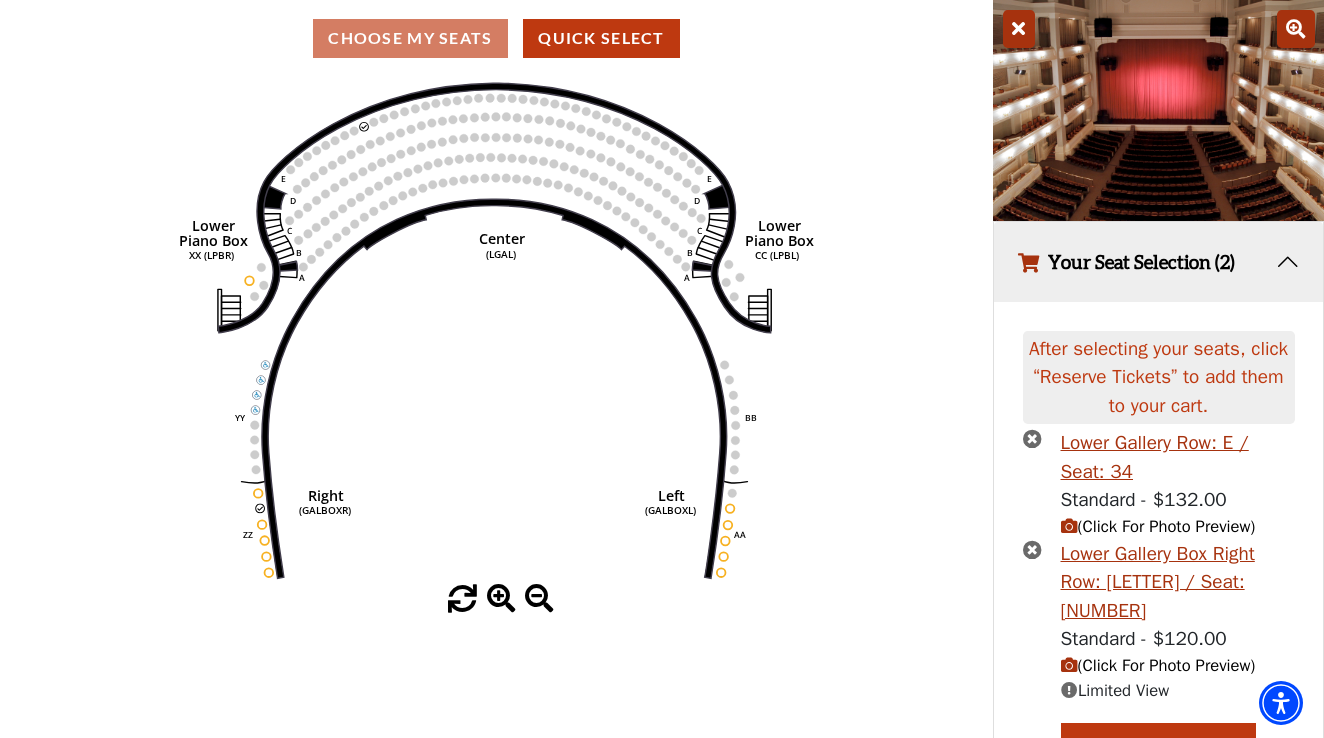 click on "(Click For Photo Preview)" at bounding box center (1158, 665) 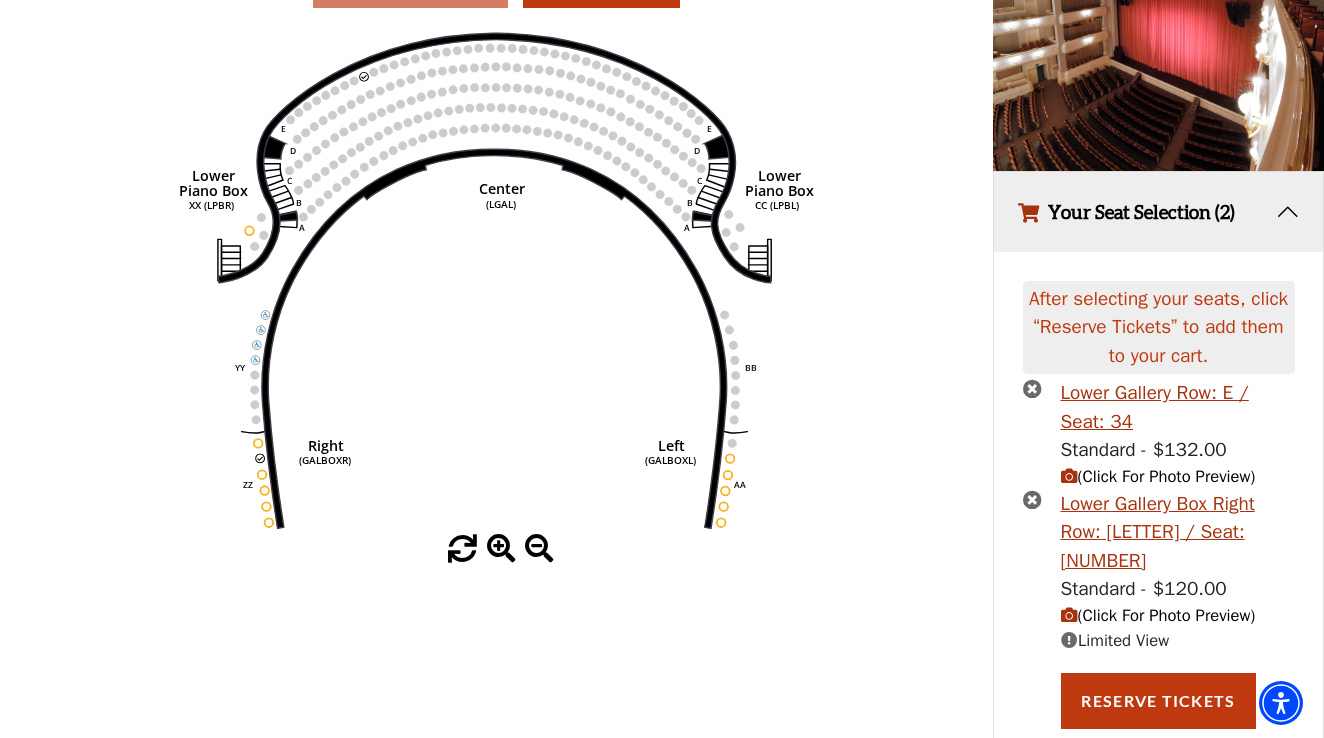 scroll, scrollTop: 223, scrollLeft: 0, axis: vertical 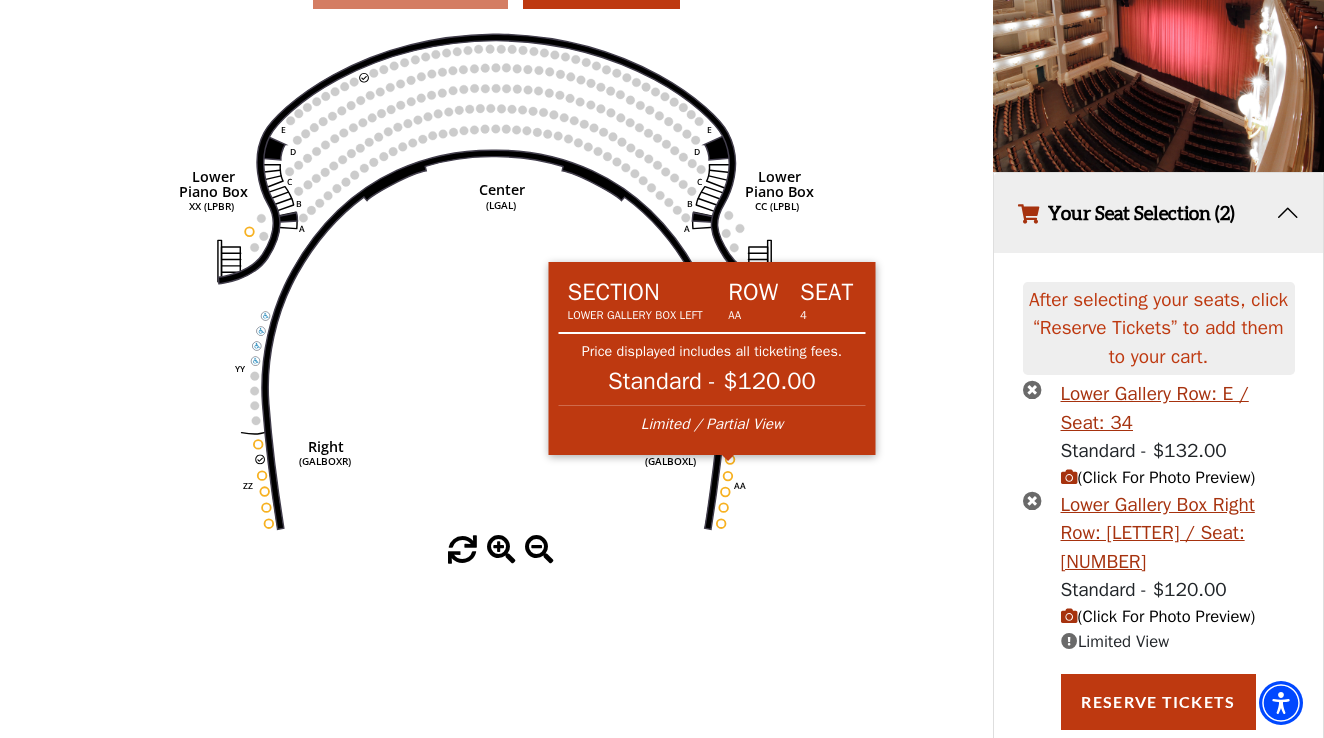 click 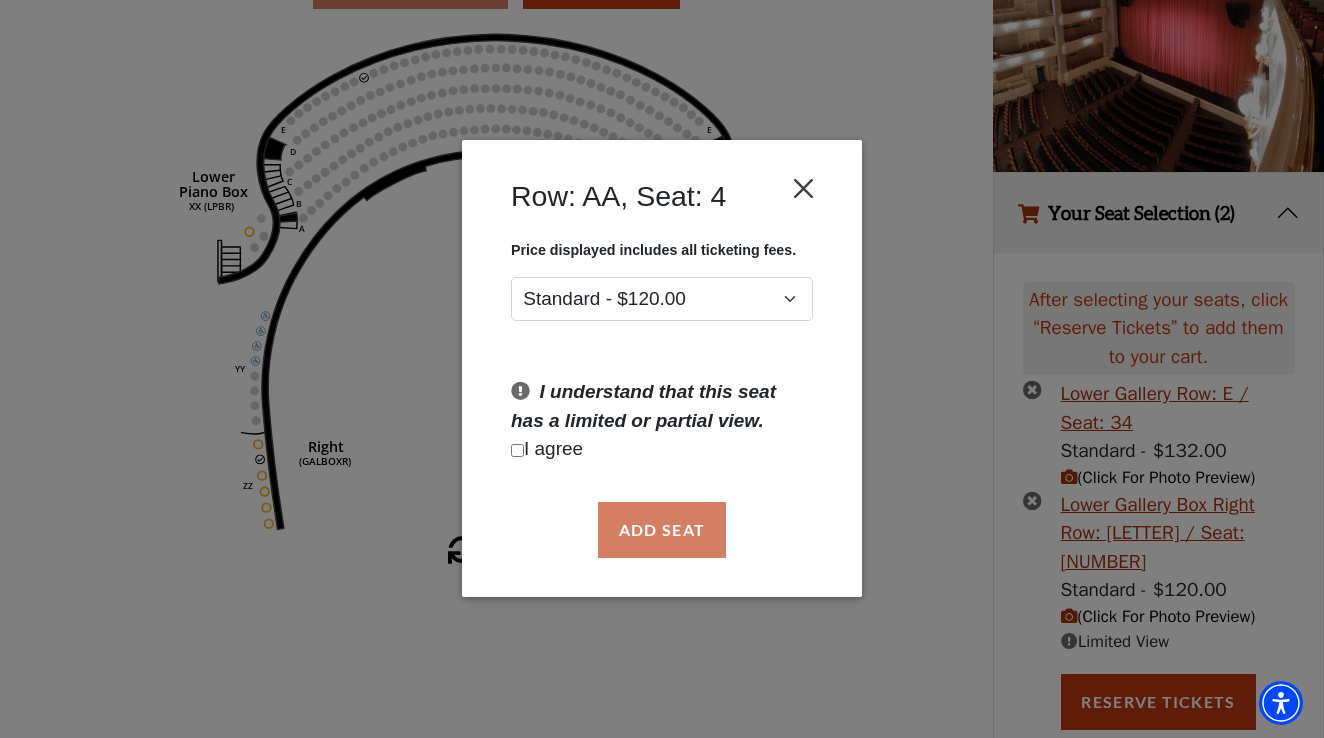 click at bounding box center (804, 189) 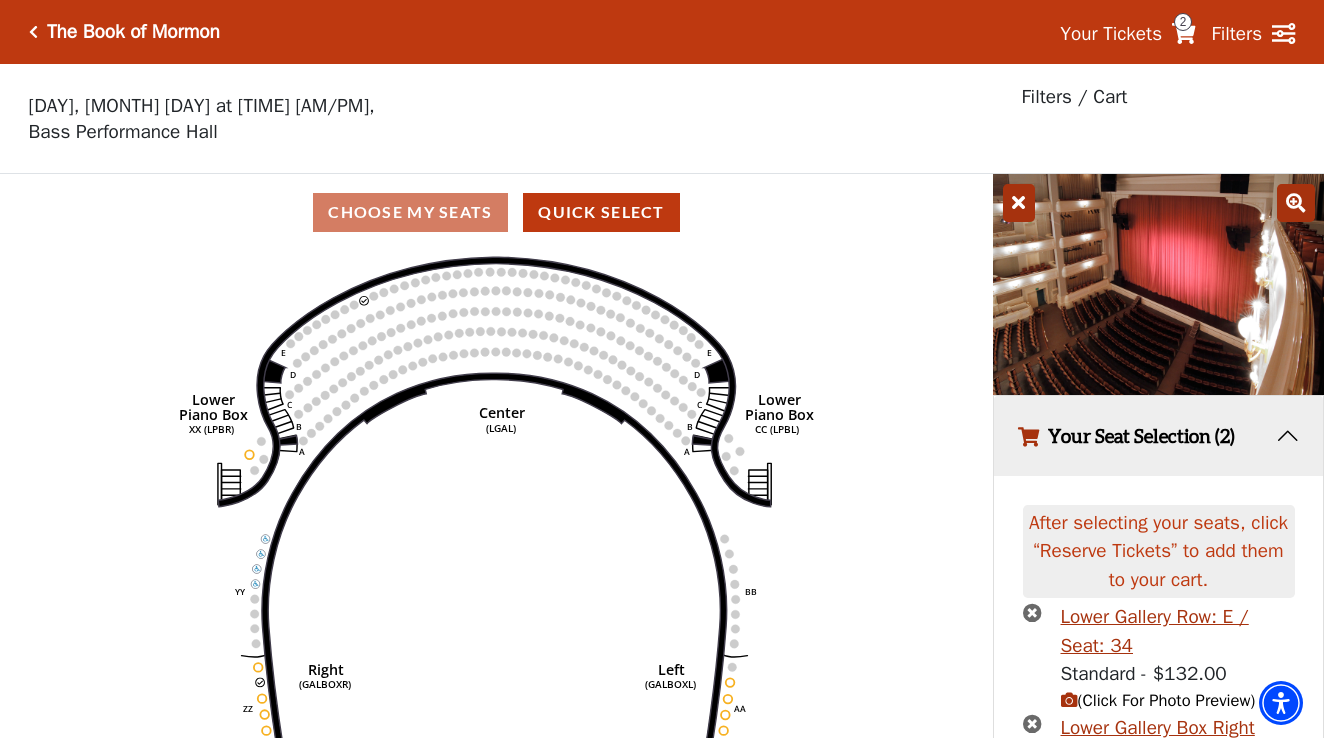 scroll, scrollTop: 0, scrollLeft: 0, axis: both 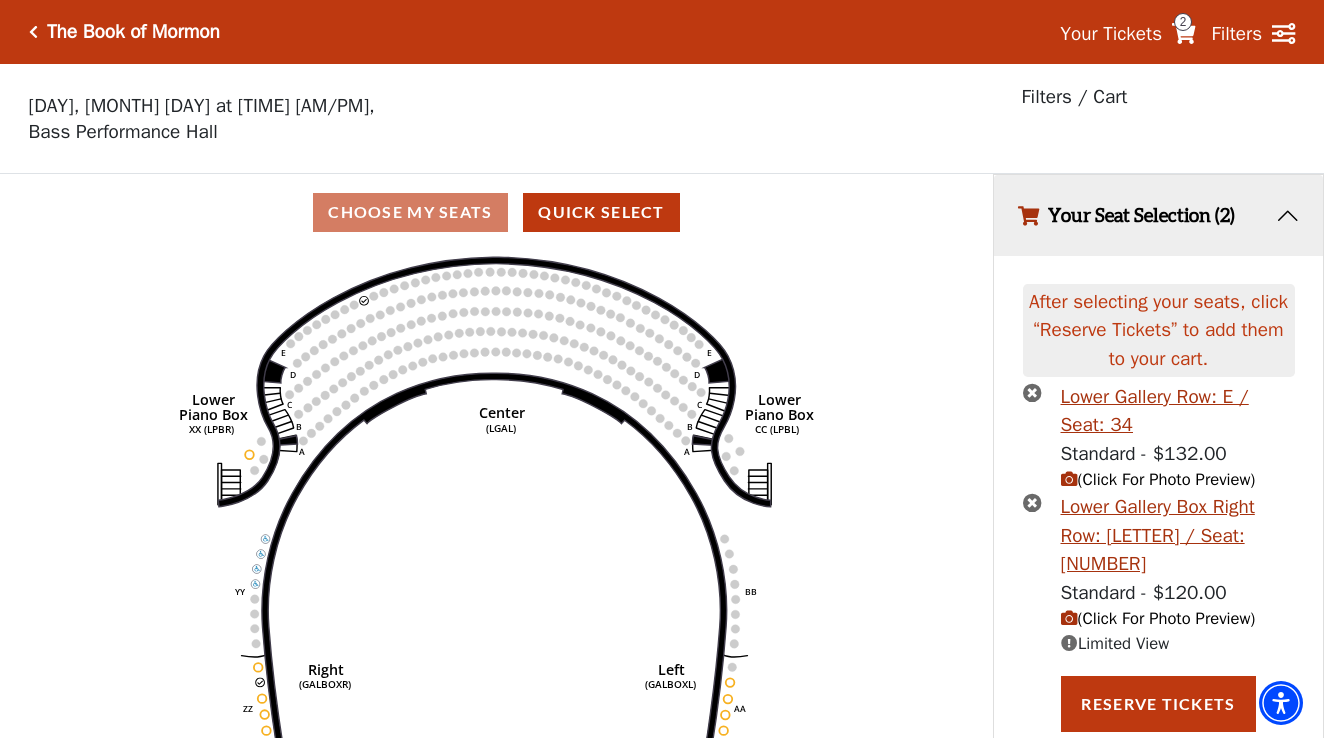 click on "The Book of Mormon" at bounding box center (133, 32) 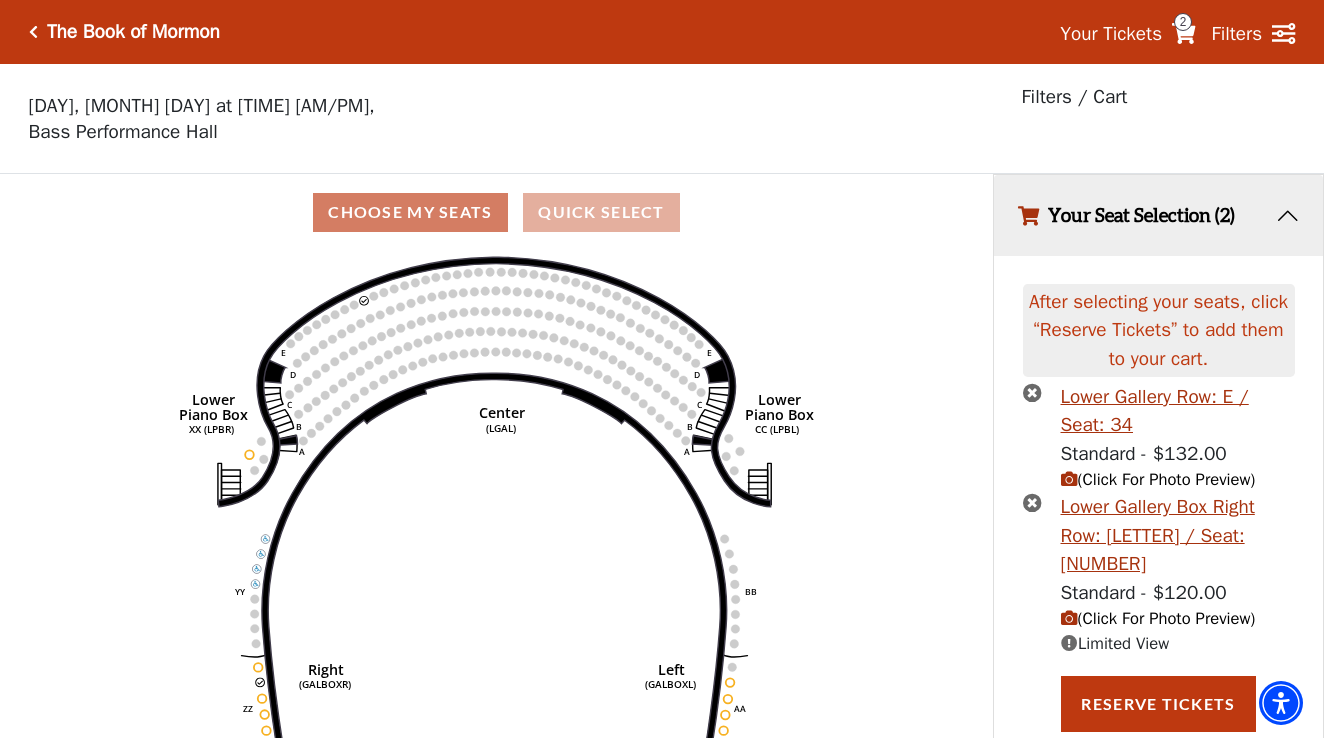 click on "Quick Select" at bounding box center (601, 212) 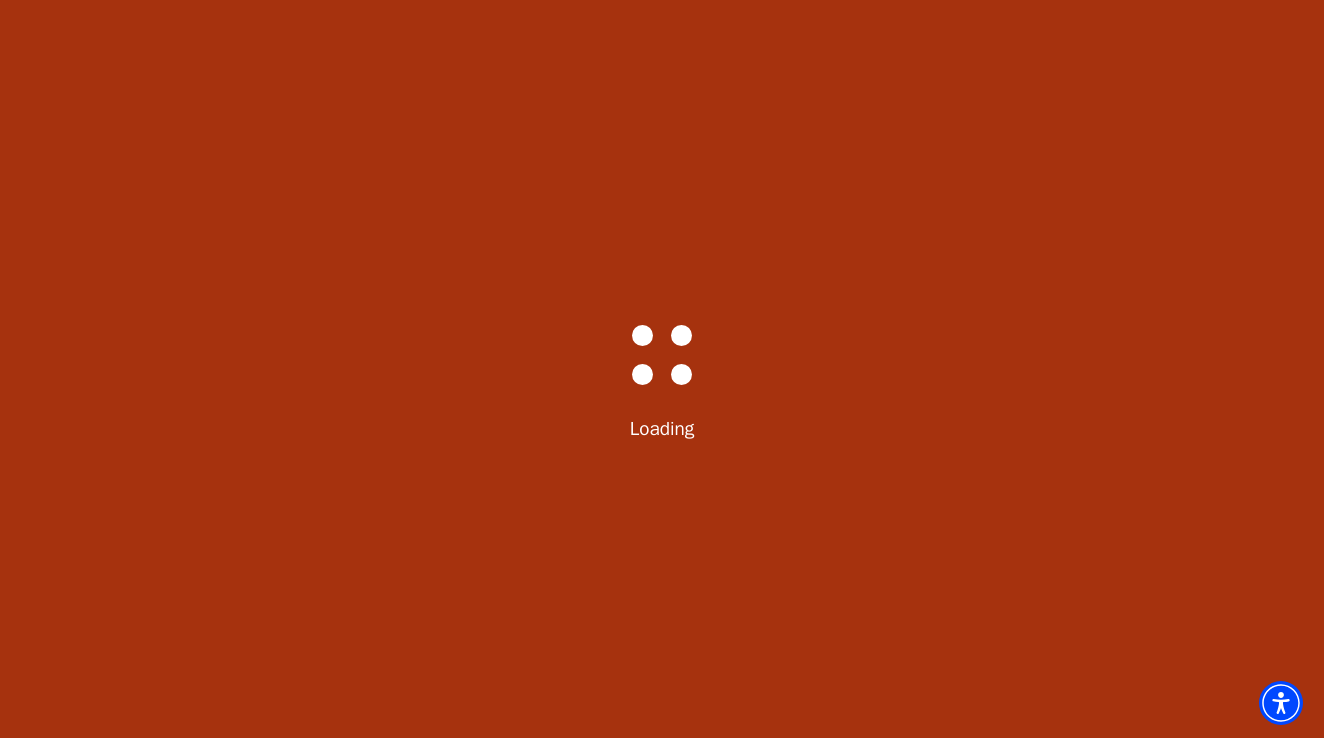 select on "6288" 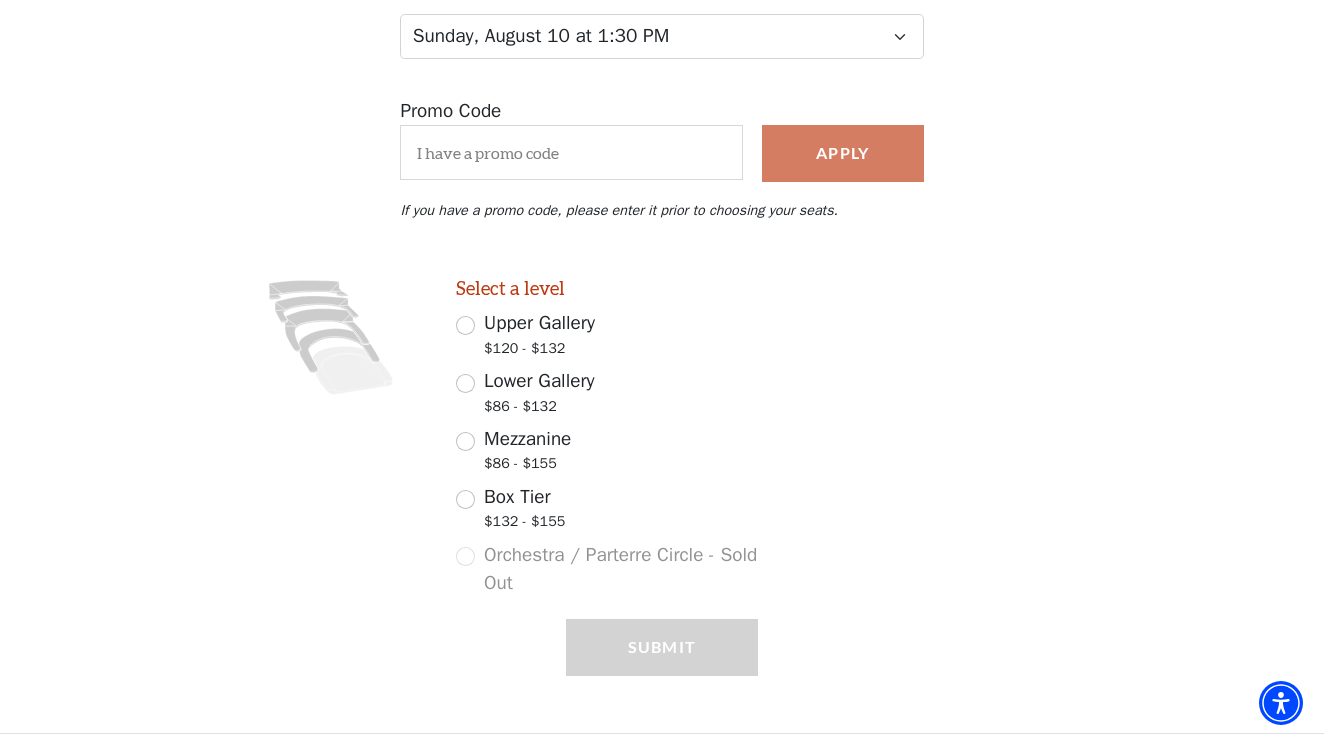 scroll, scrollTop: 301, scrollLeft: 0, axis: vertical 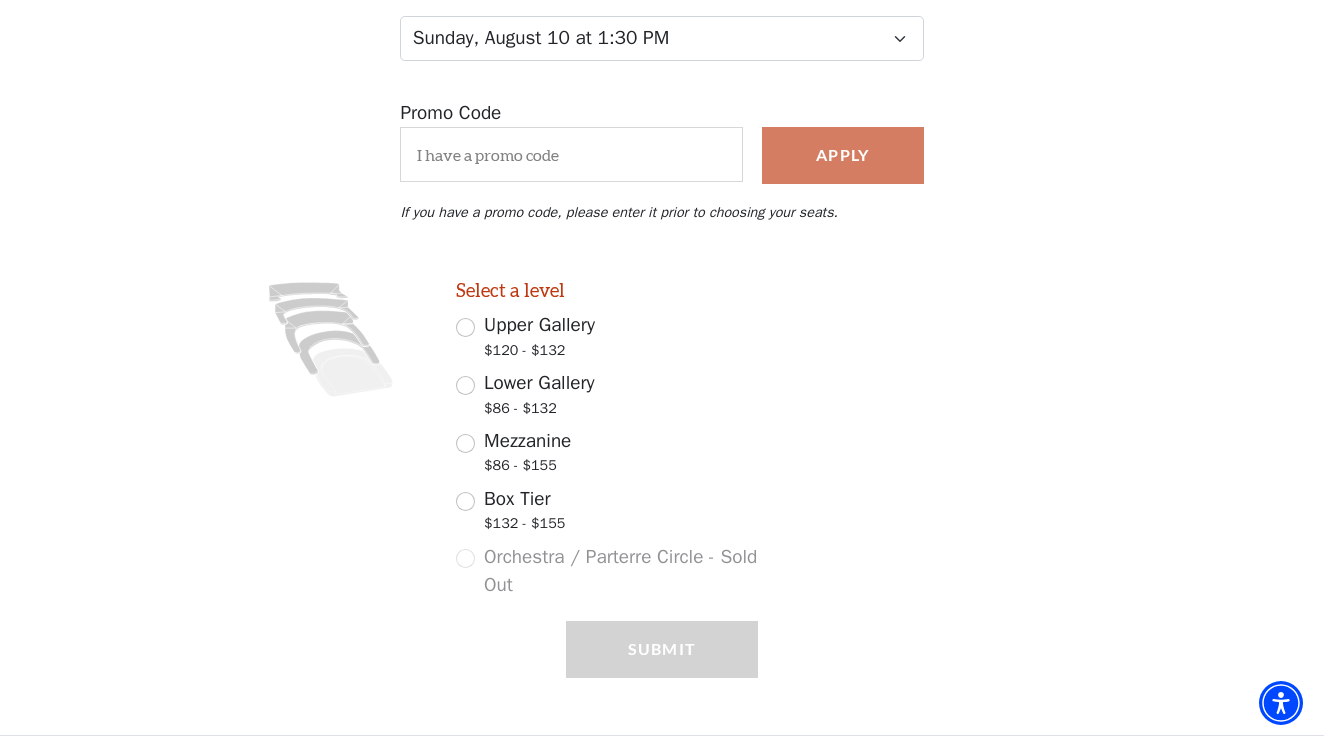 click on "Mezzanine     $86 - $155" at bounding box center (465, 443) 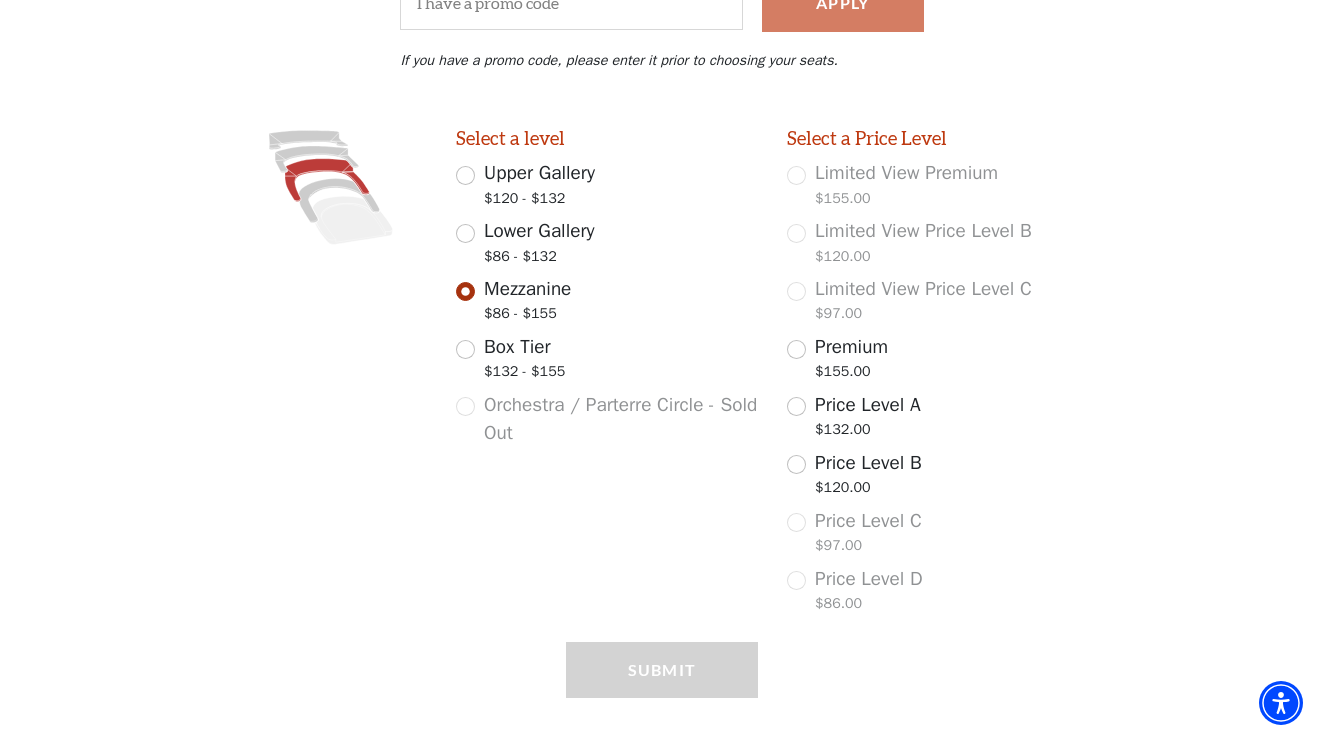 scroll, scrollTop: 472, scrollLeft: 0, axis: vertical 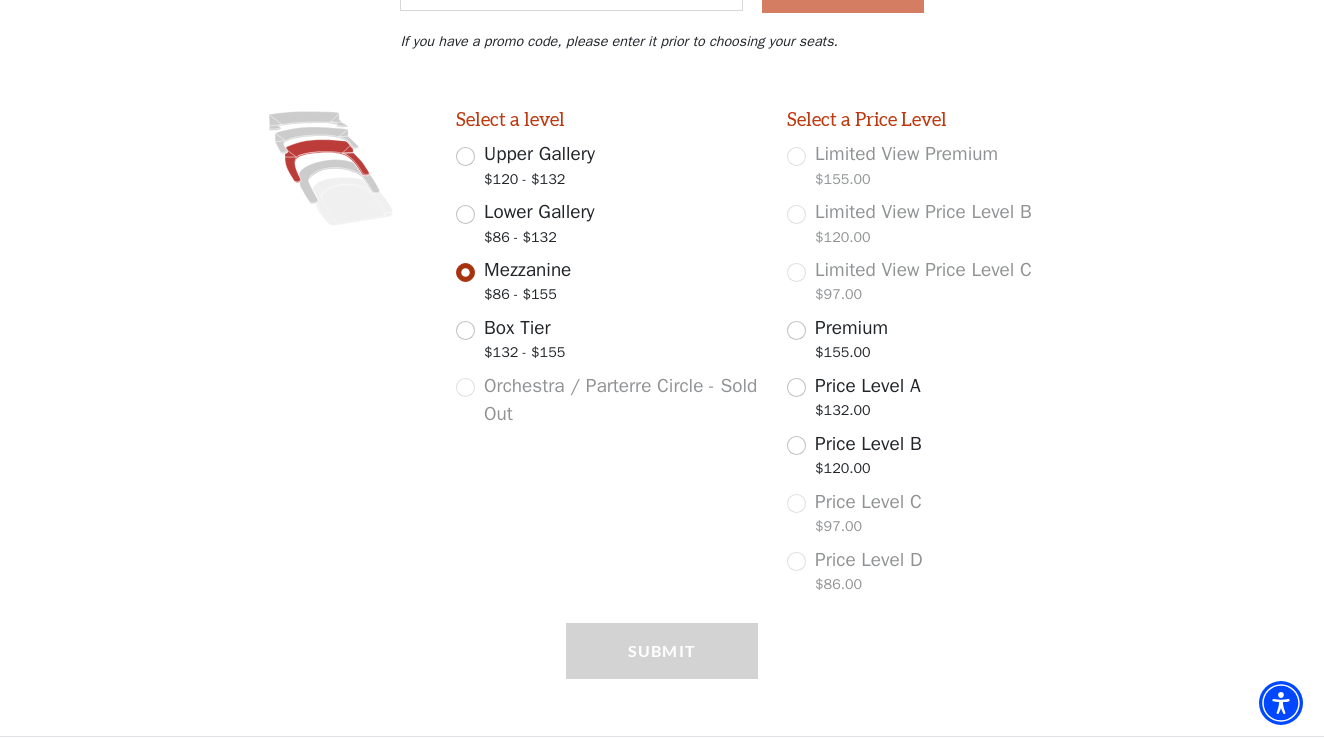 click on "Lower Gallery     $86 - $132" at bounding box center (465, 214) 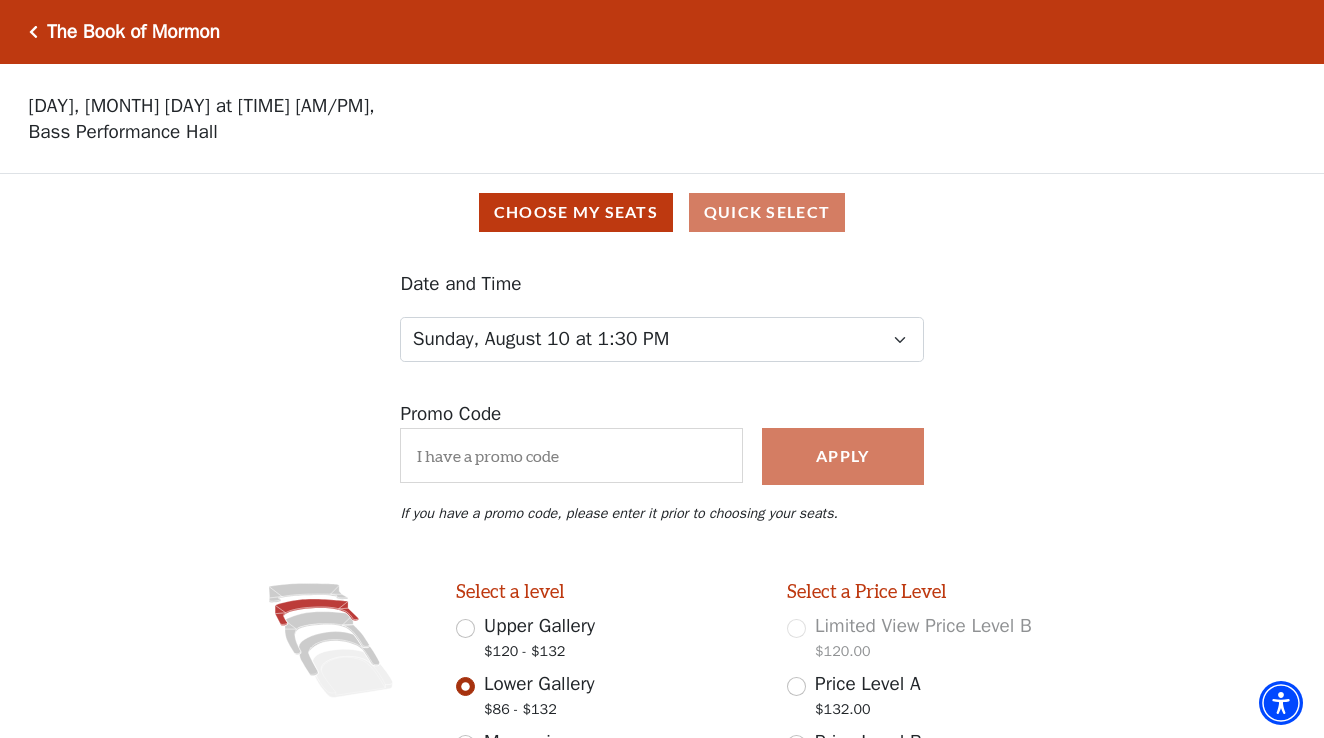 scroll, scrollTop: 0, scrollLeft: 0, axis: both 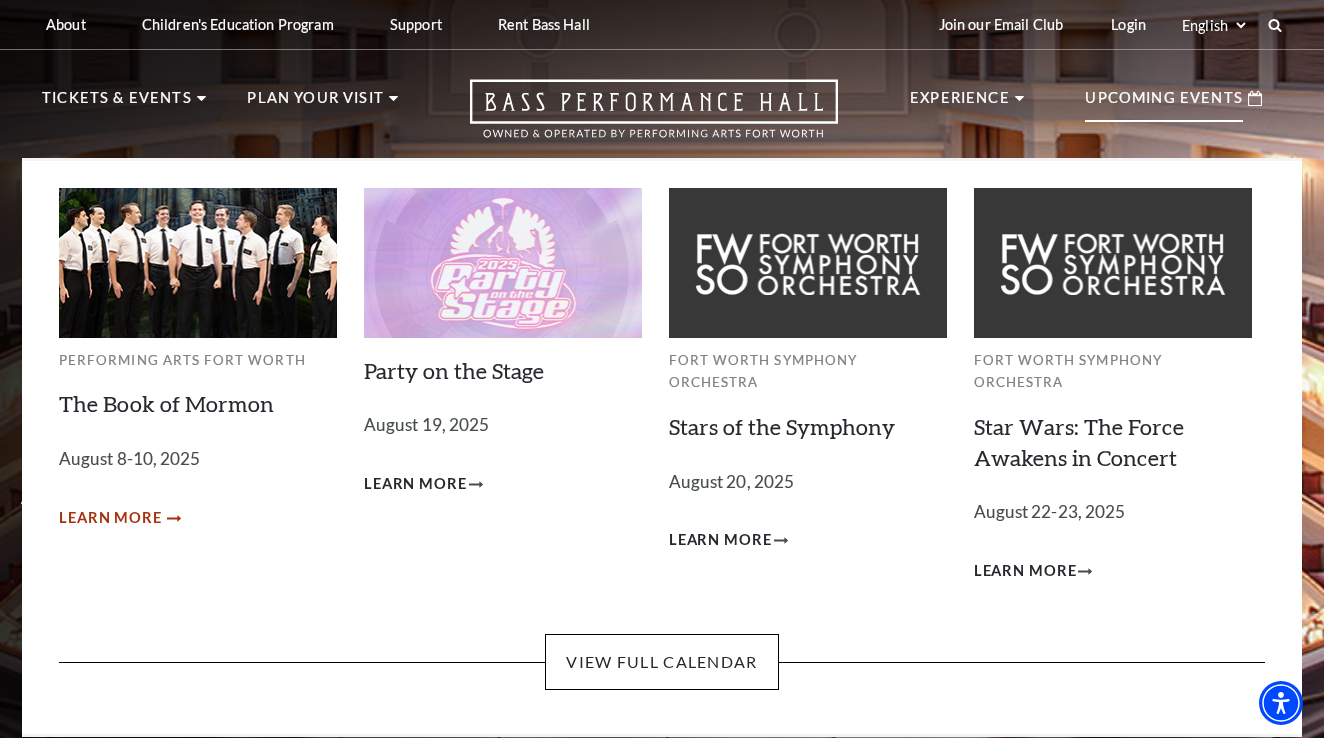 click on "Learn More" at bounding box center (110, 518) 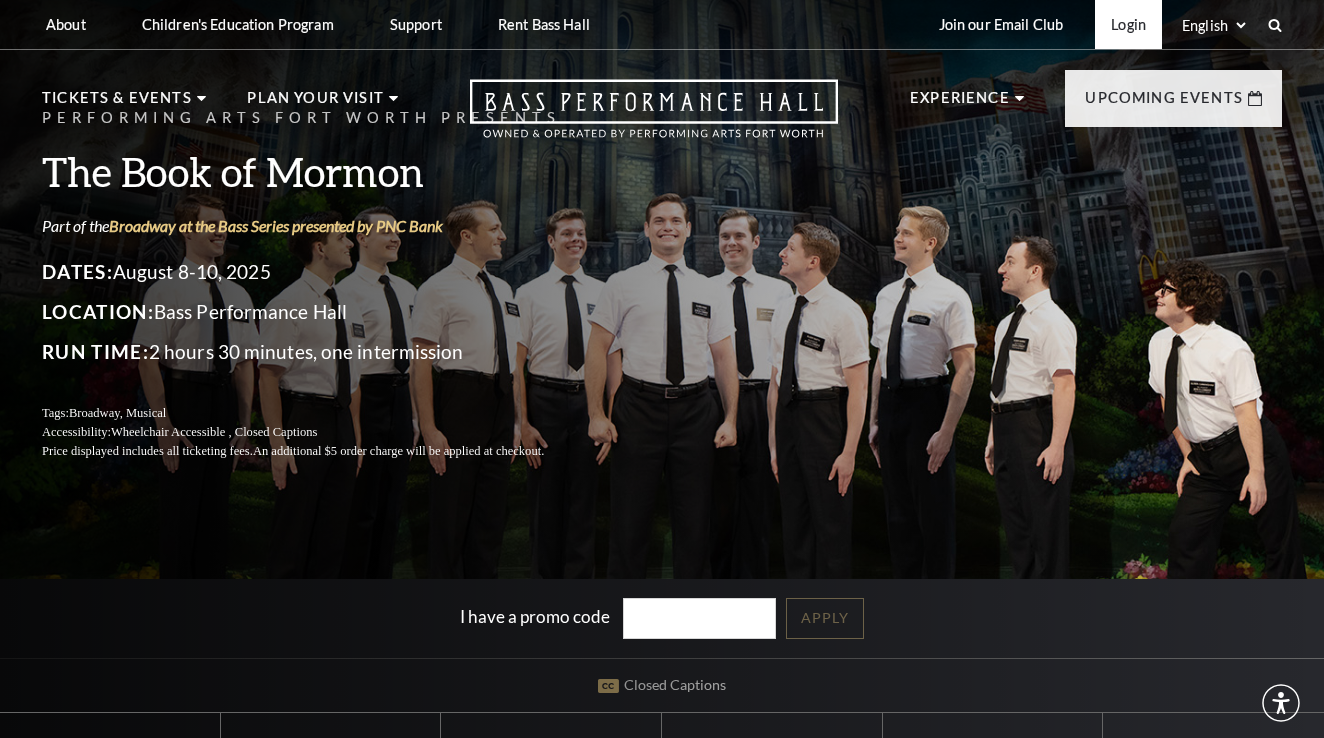 click on "Login" at bounding box center (1128, 24) 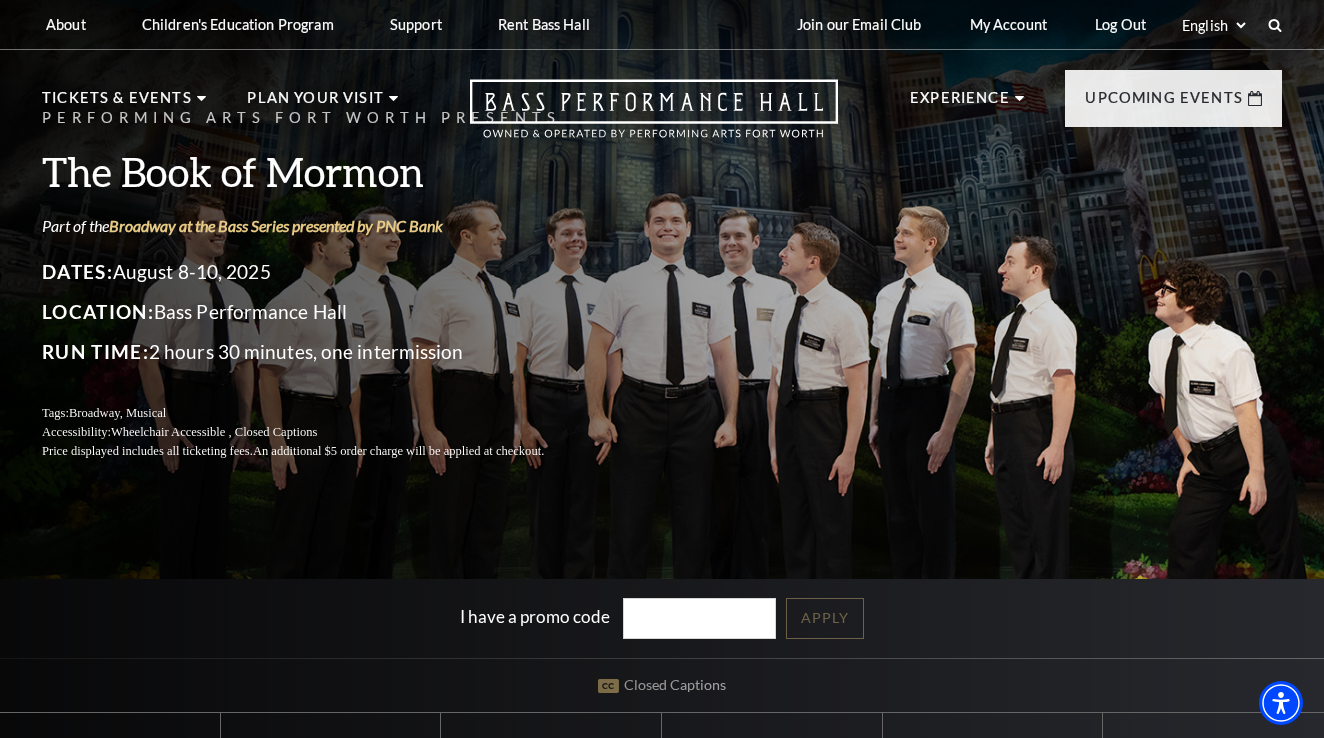 scroll, scrollTop: 0, scrollLeft: 0, axis: both 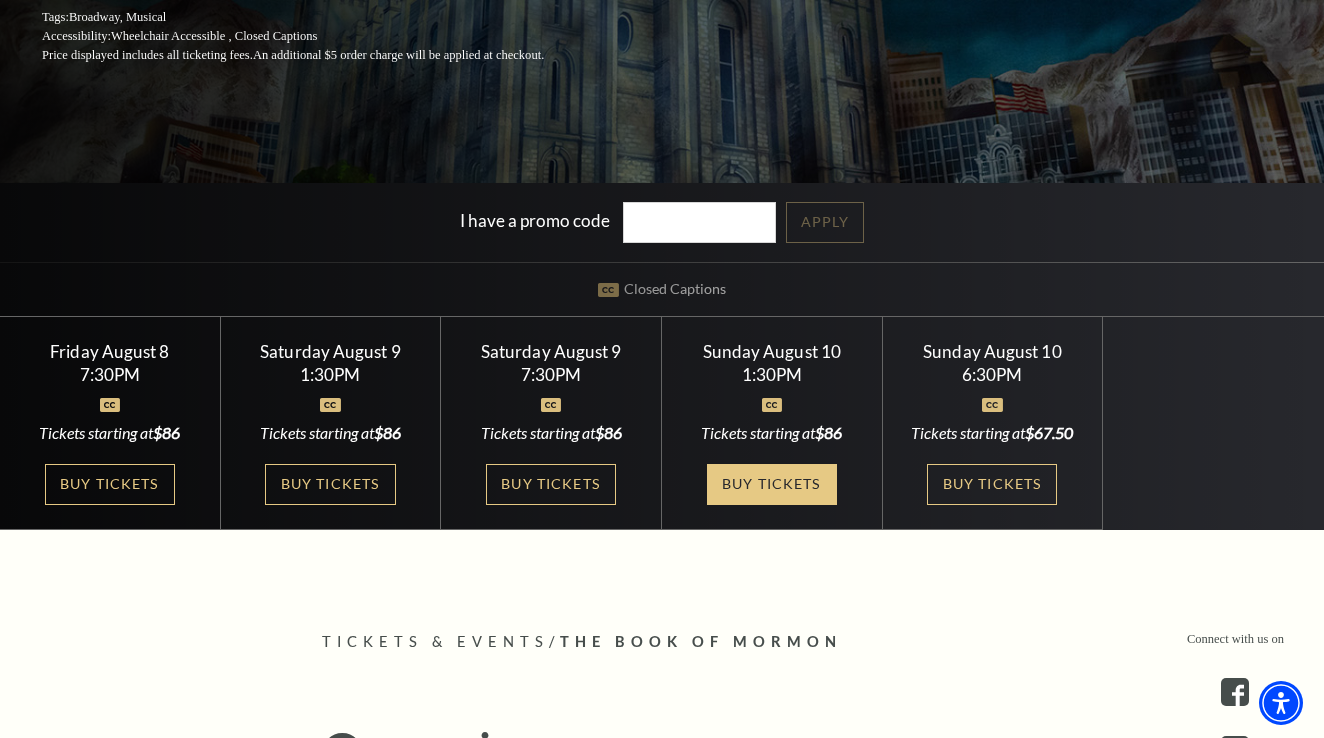 click on "Buy Tickets" at bounding box center (772, 484) 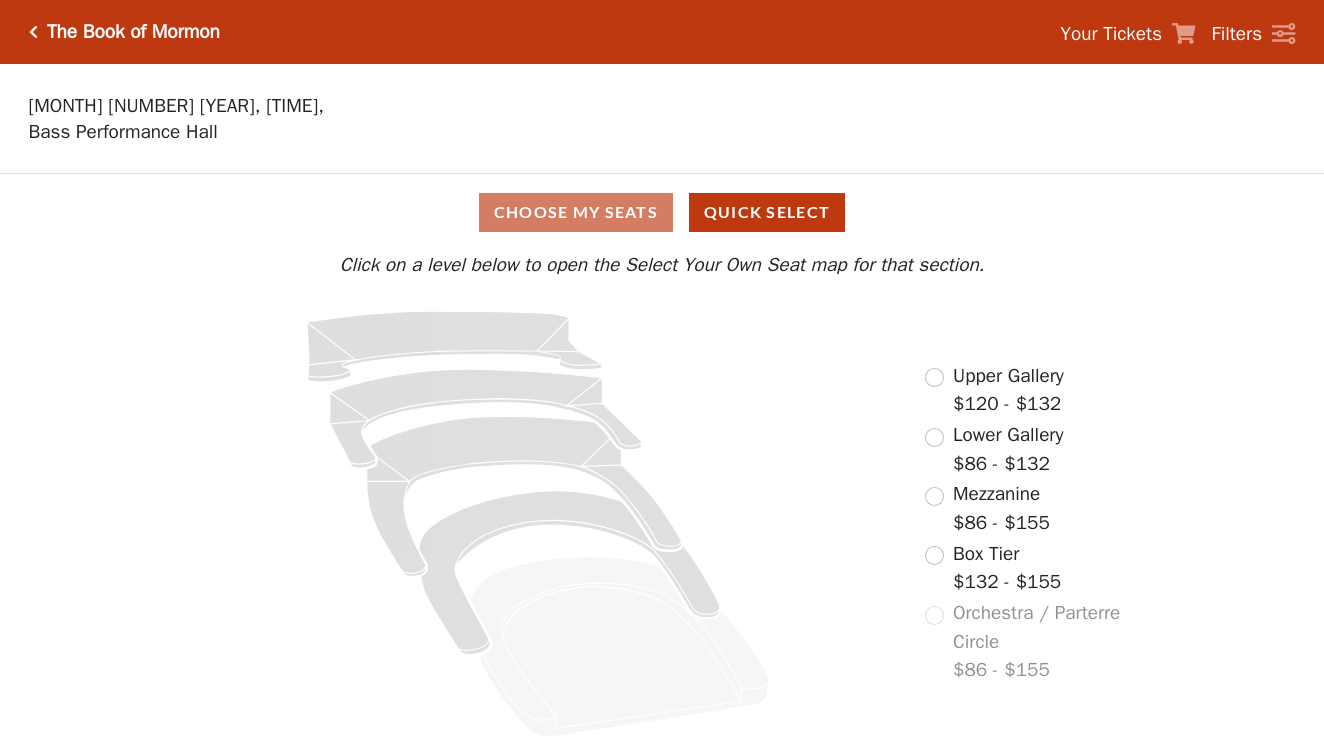 scroll, scrollTop: 0, scrollLeft: 0, axis: both 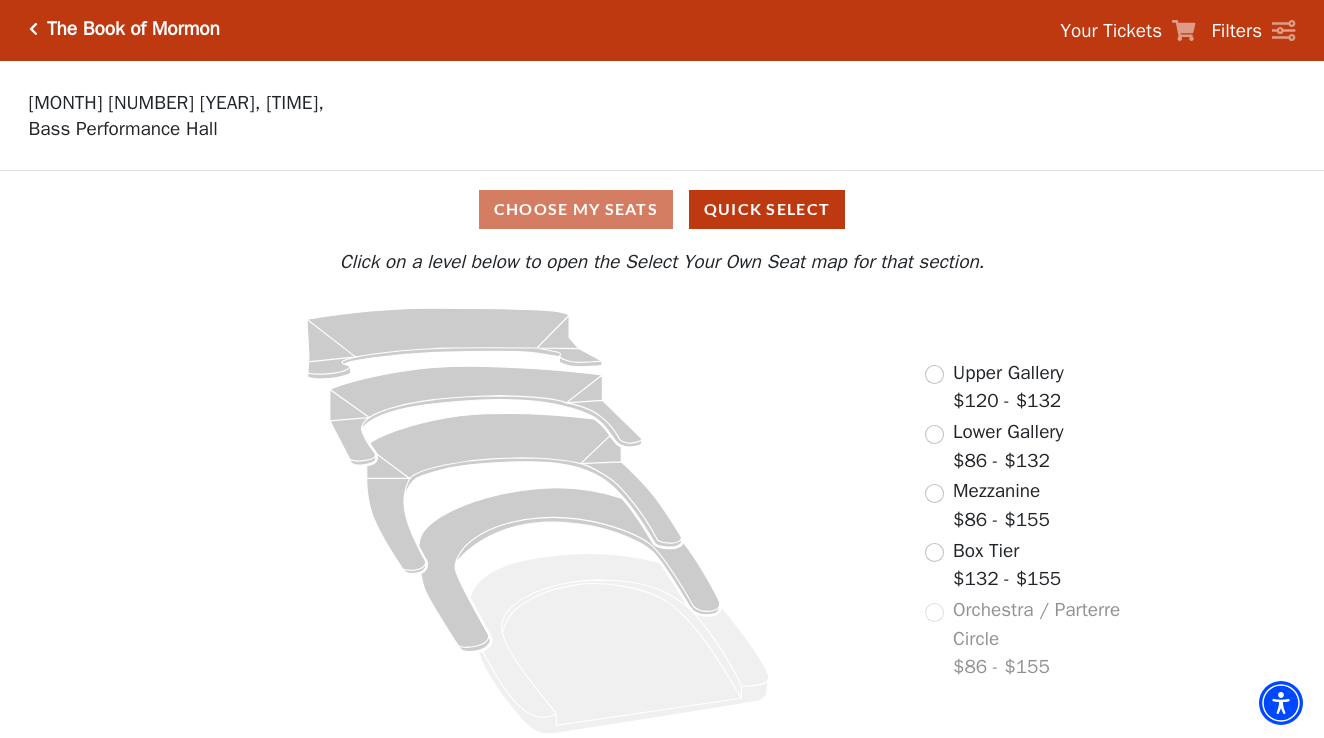 click at bounding box center (934, 374) 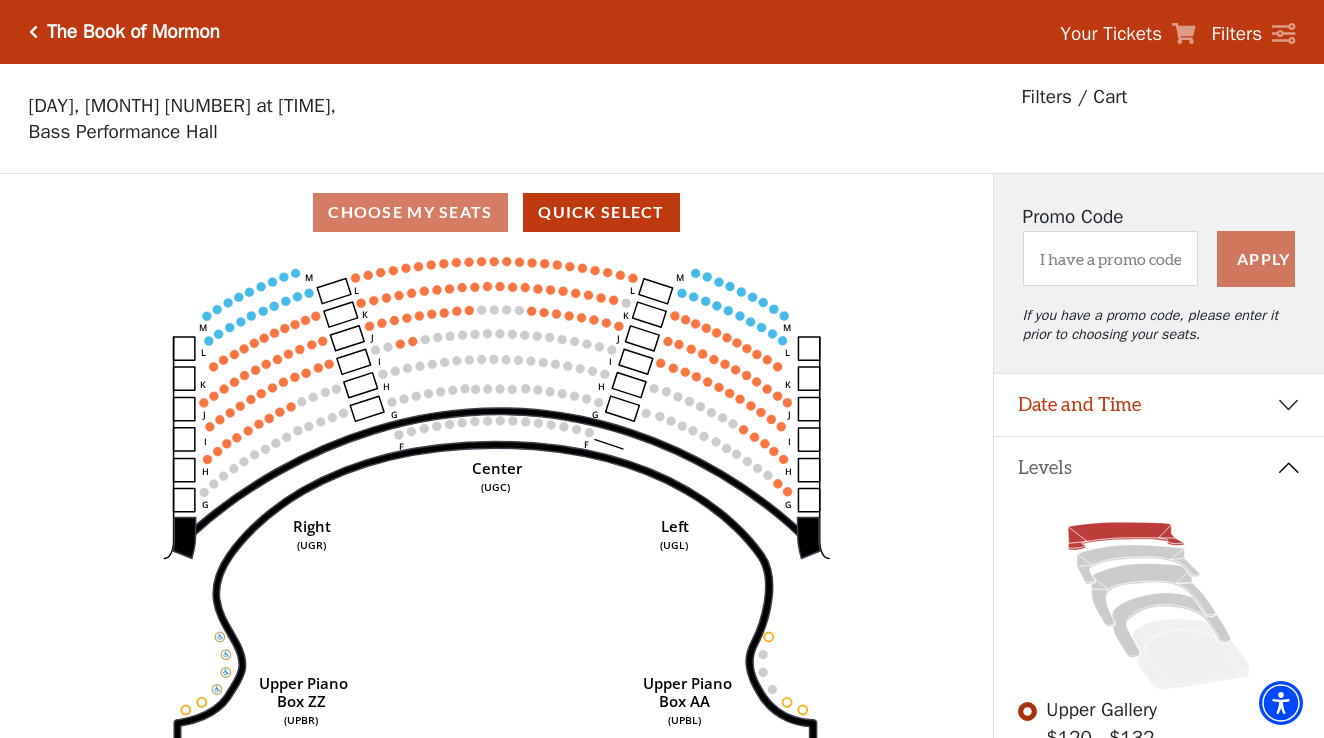 scroll, scrollTop: 93, scrollLeft: 0, axis: vertical 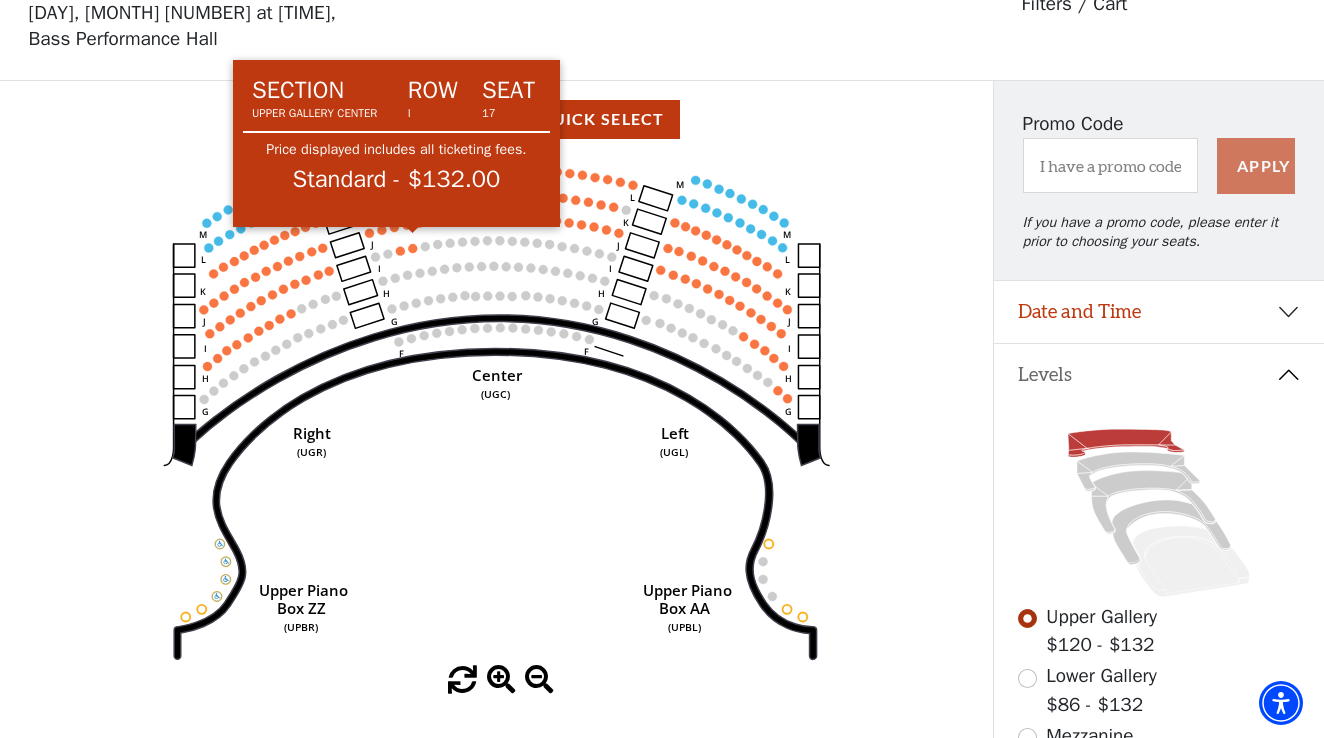 click 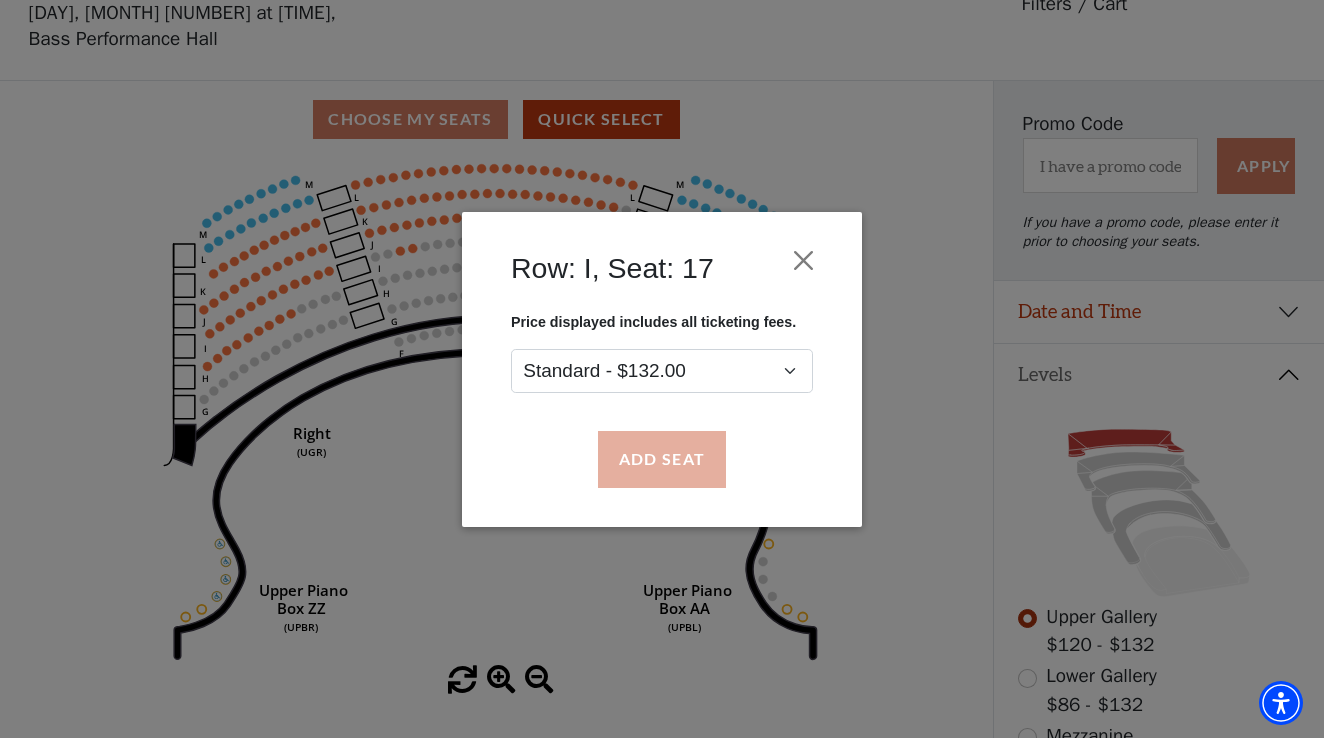 click on "Add Seat" at bounding box center [662, 459] 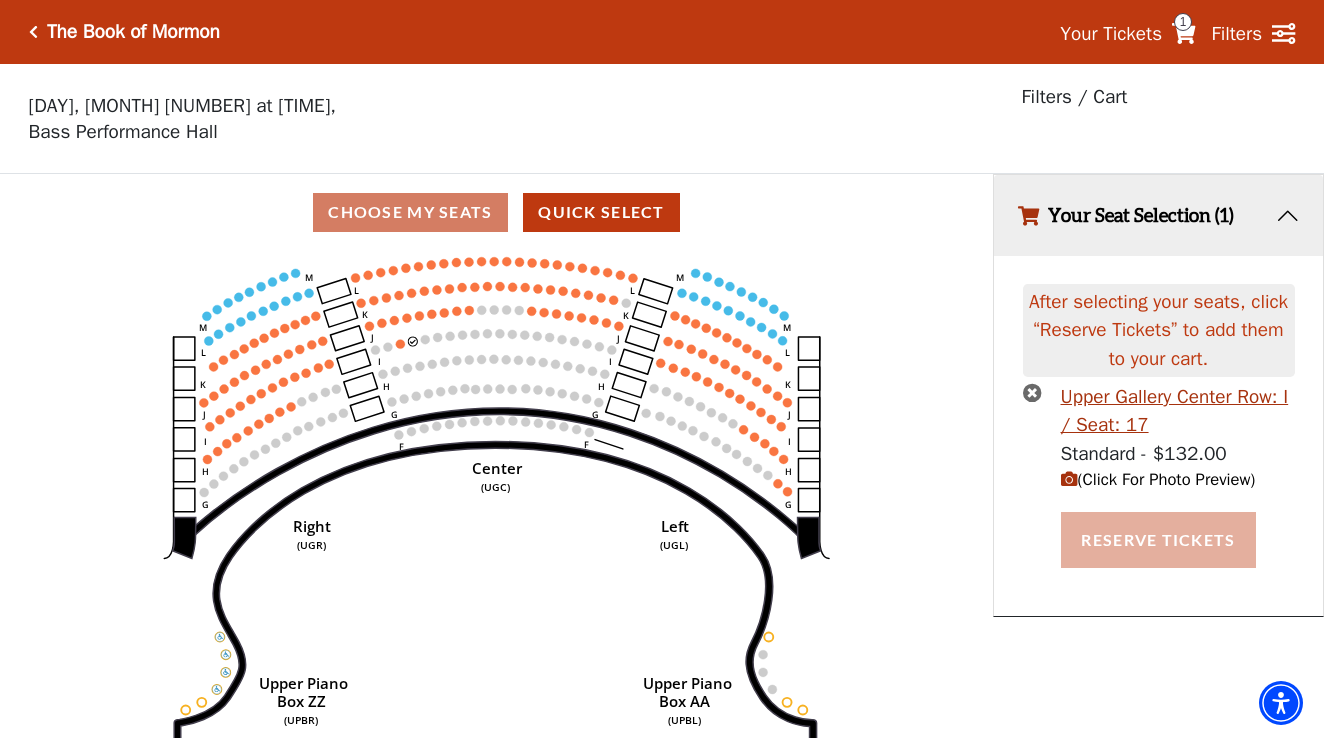 click on "Reserve Tickets" at bounding box center (1158, 540) 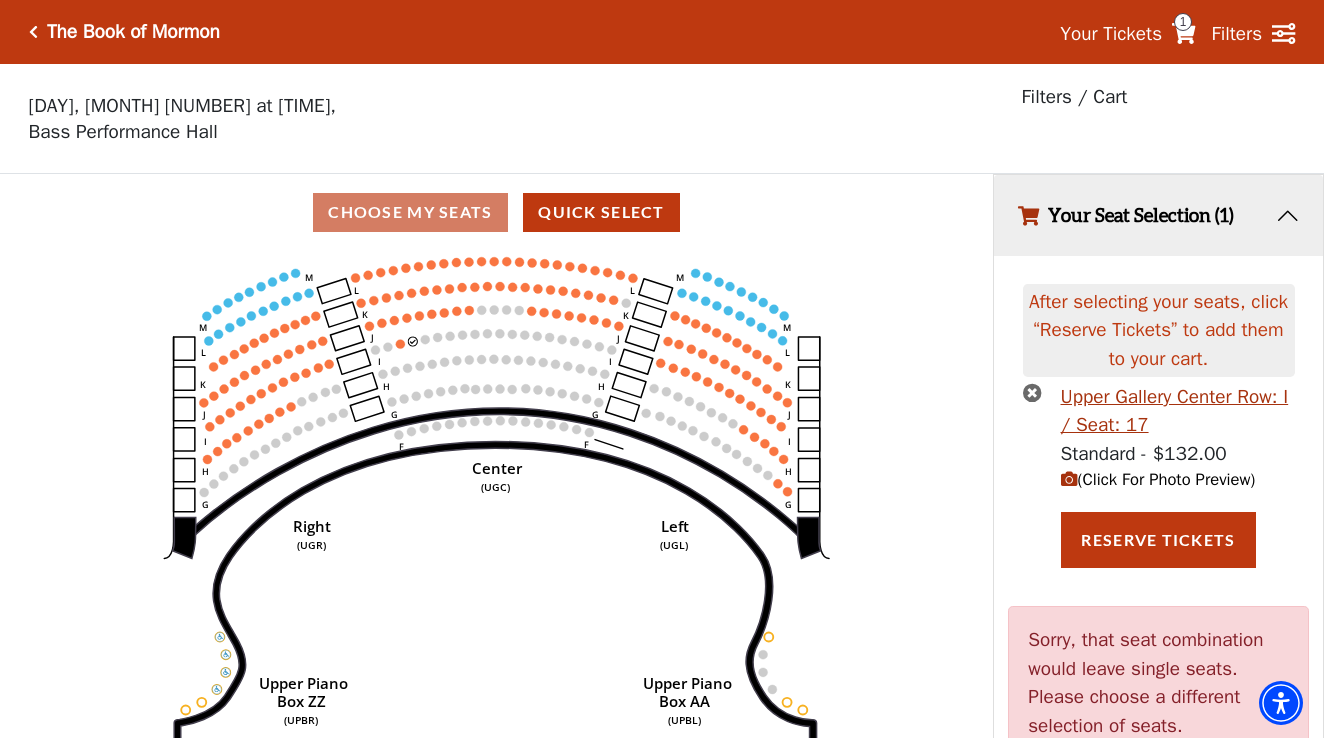scroll, scrollTop: 0, scrollLeft: 0, axis: both 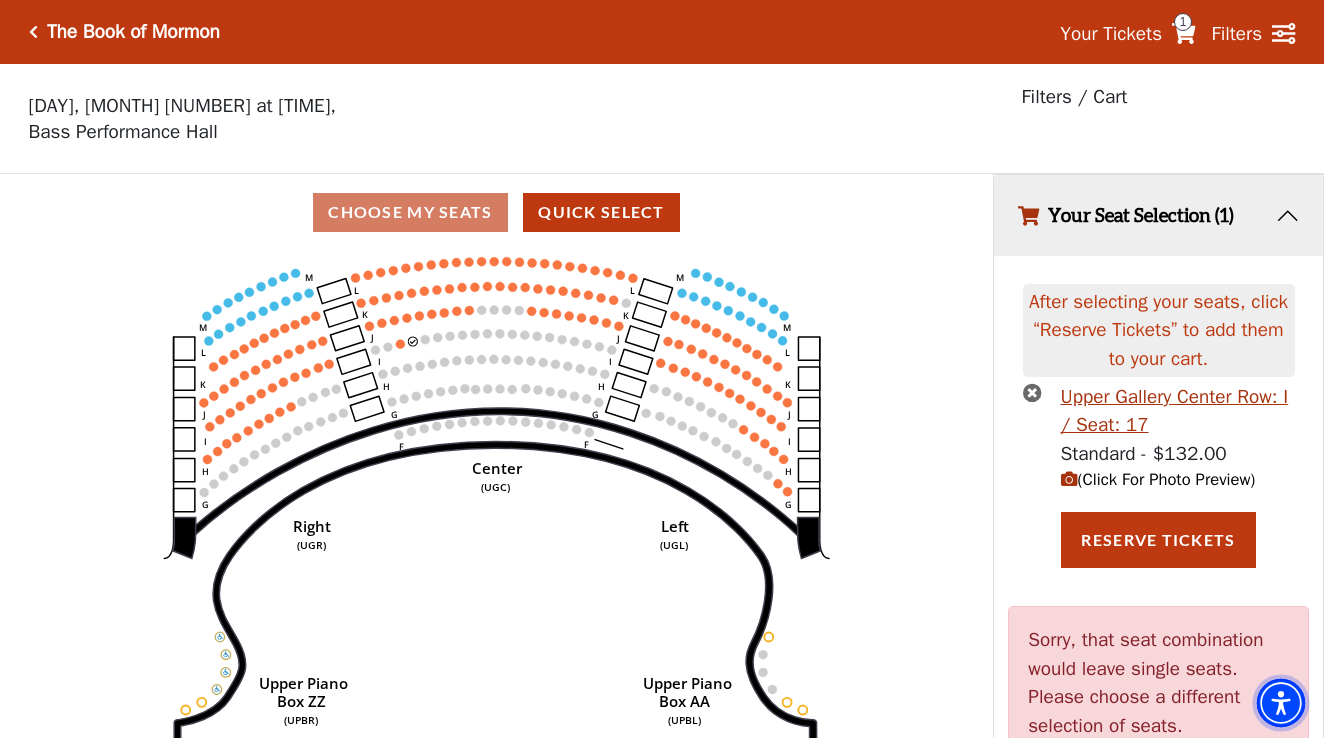 click at bounding box center (1281, 703) 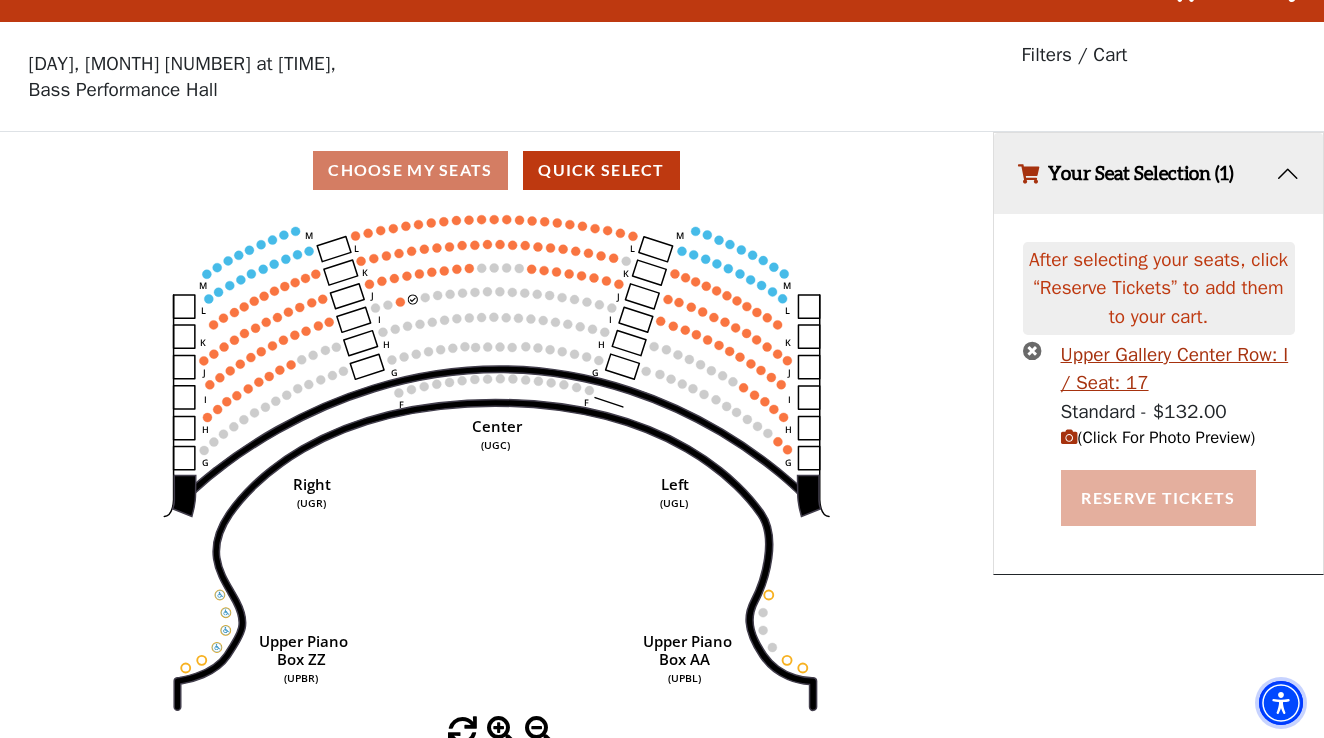 scroll, scrollTop: 41, scrollLeft: 0, axis: vertical 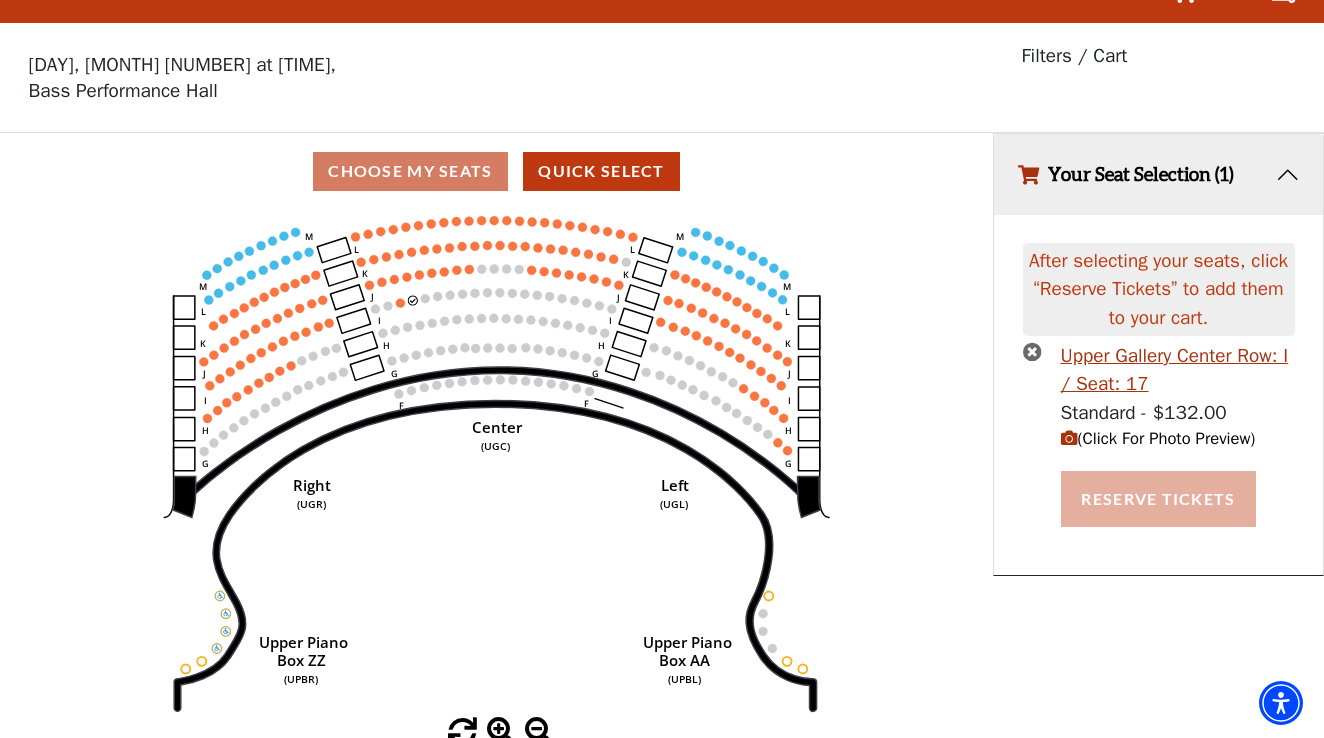 click on "Reserve Tickets" at bounding box center [1158, 499] 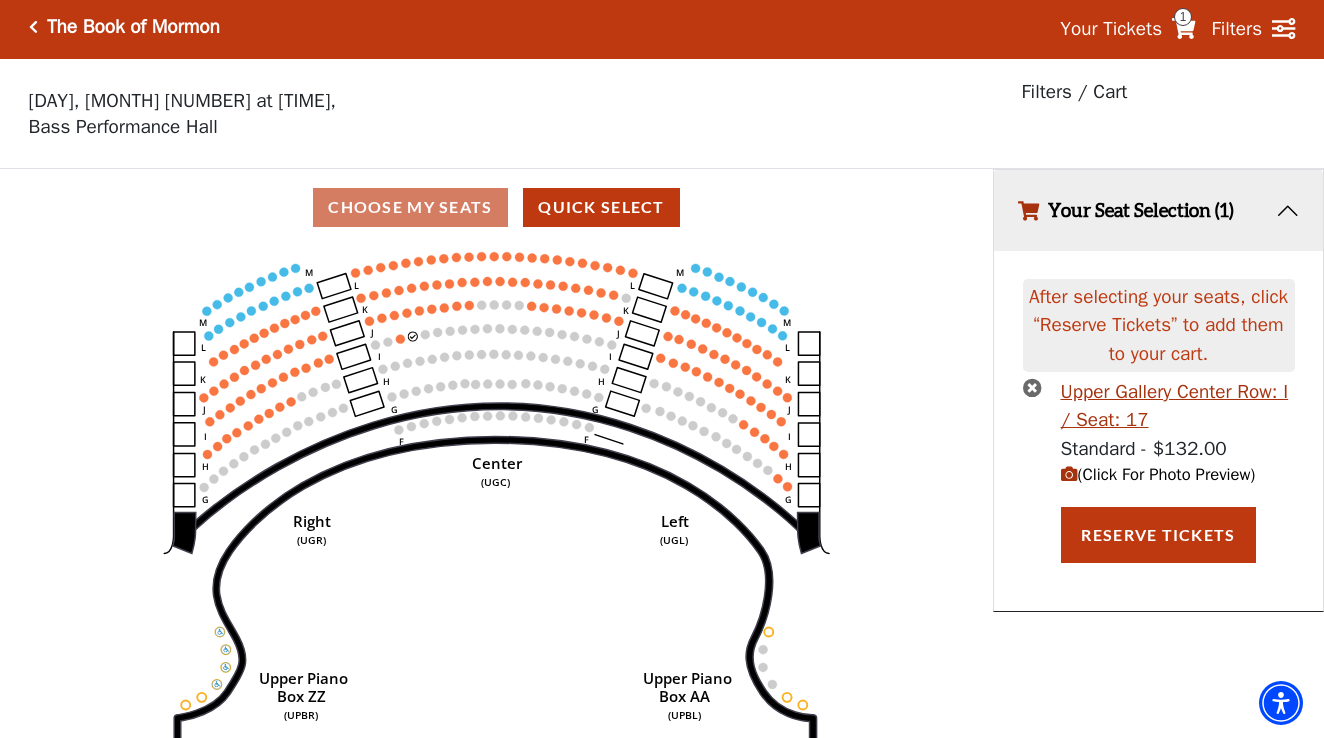 scroll, scrollTop: 16, scrollLeft: 0, axis: vertical 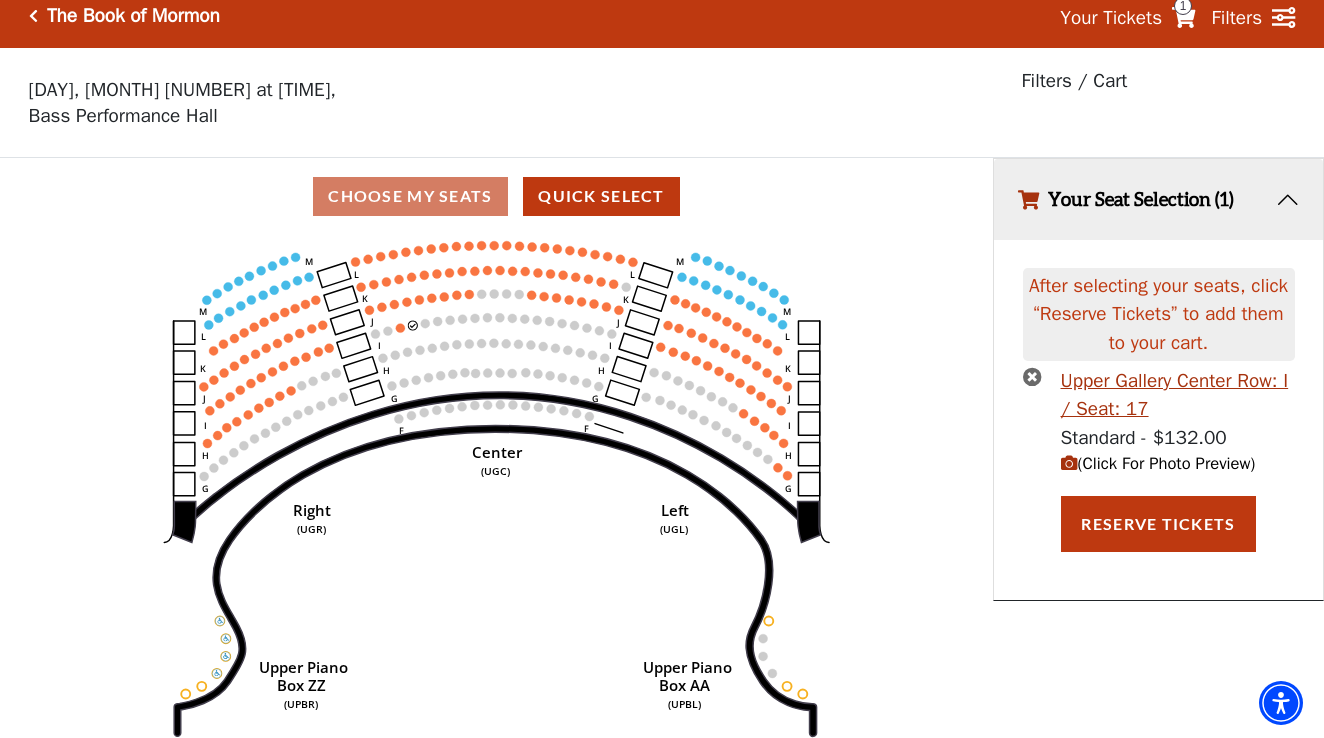 click at bounding box center [33, 16] 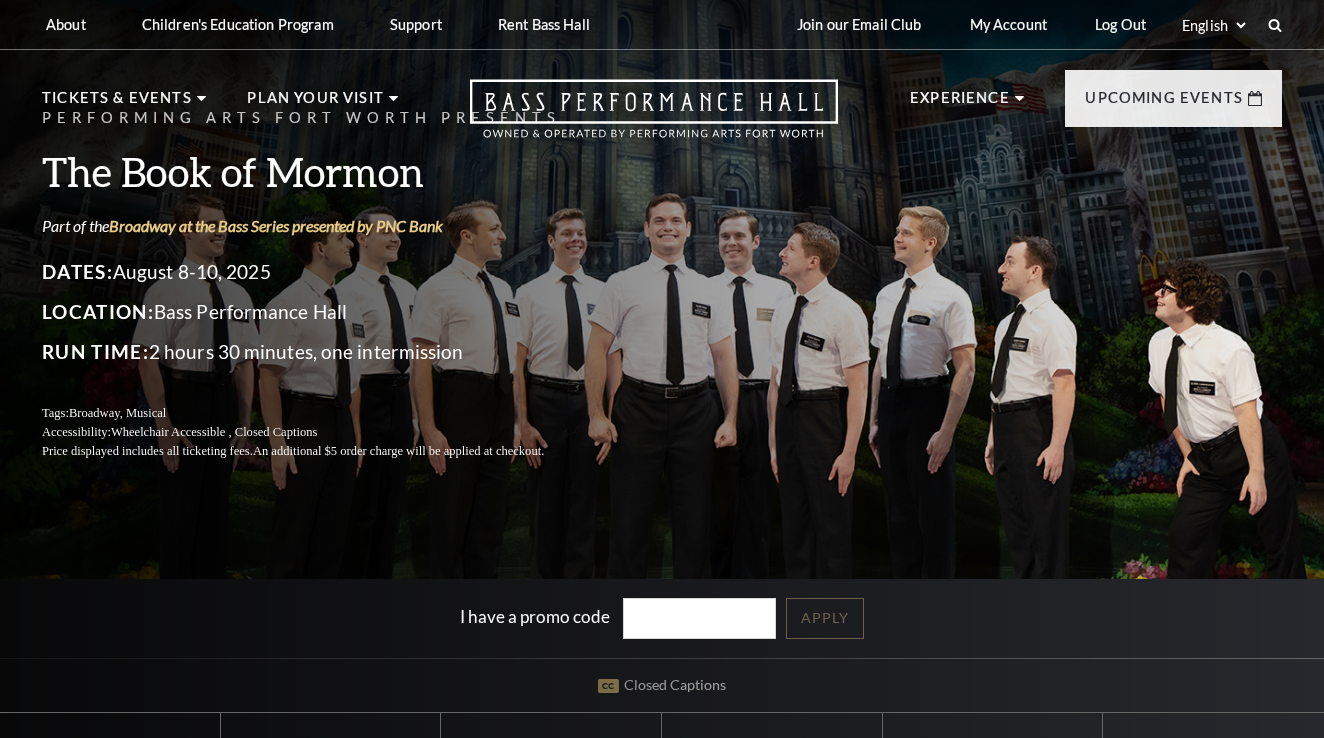 scroll, scrollTop: 0, scrollLeft: 0, axis: both 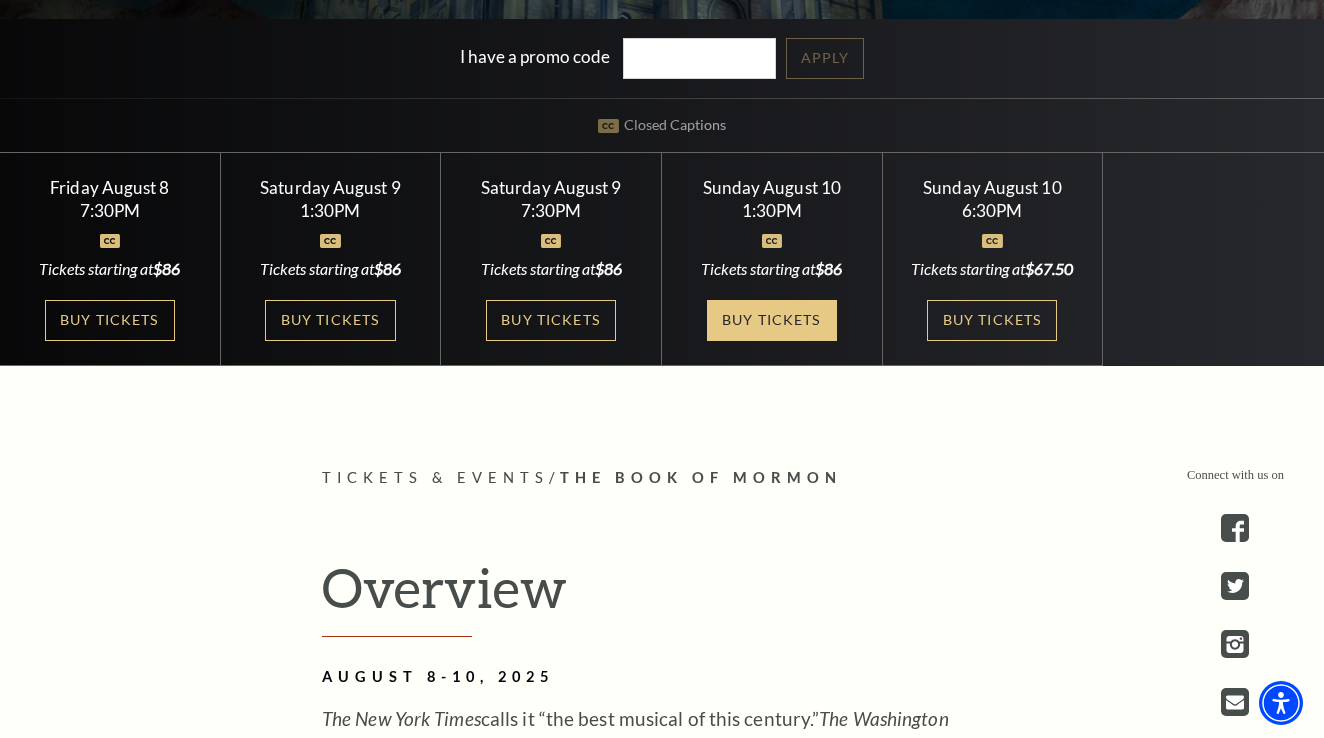 click on "Buy Tickets" at bounding box center (772, 320) 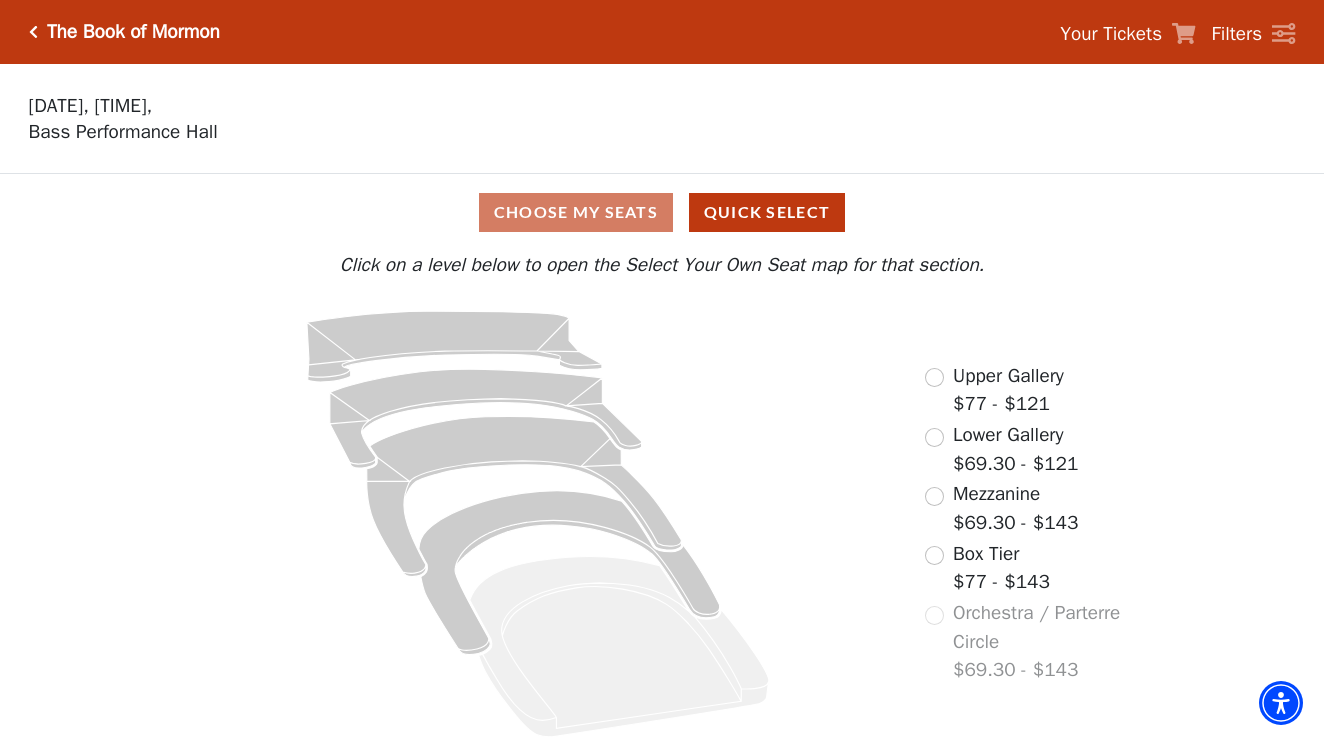 scroll, scrollTop: 0, scrollLeft: 0, axis: both 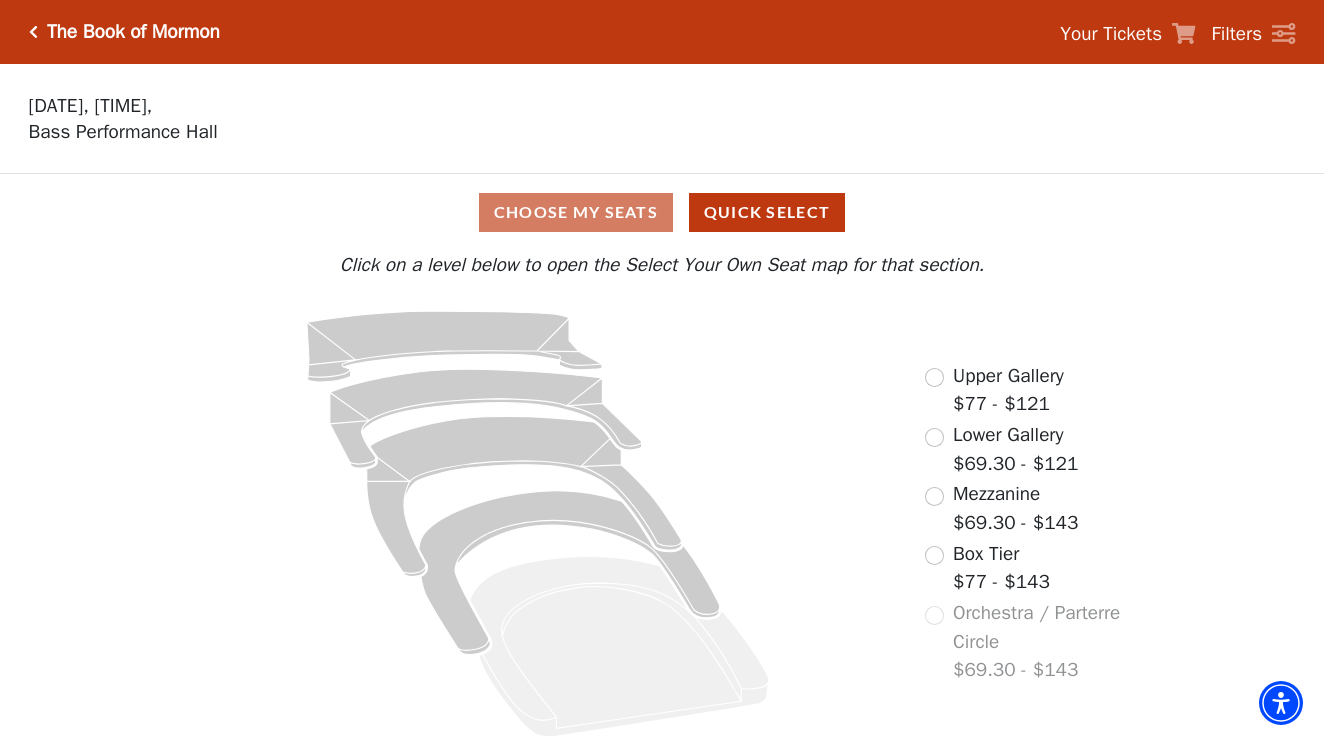 click at bounding box center (934, 377) 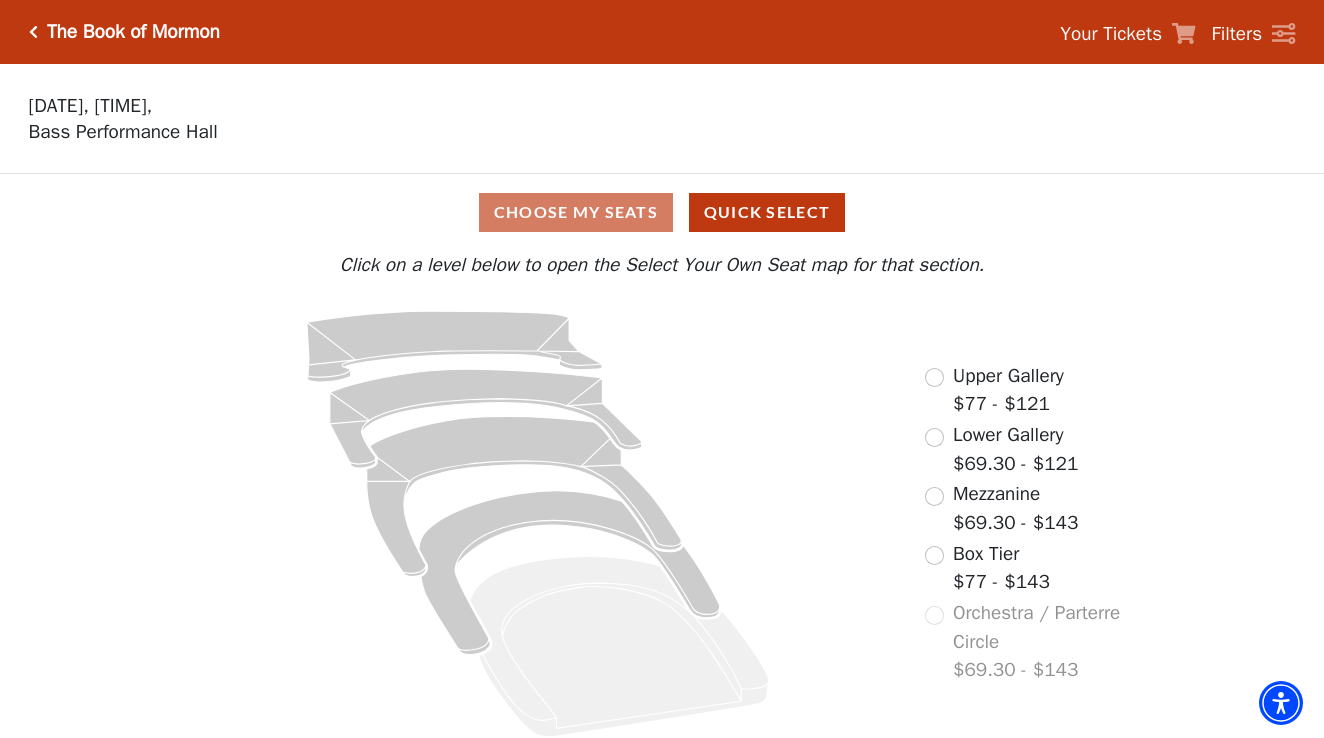 scroll, scrollTop: 3, scrollLeft: 0, axis: vertical 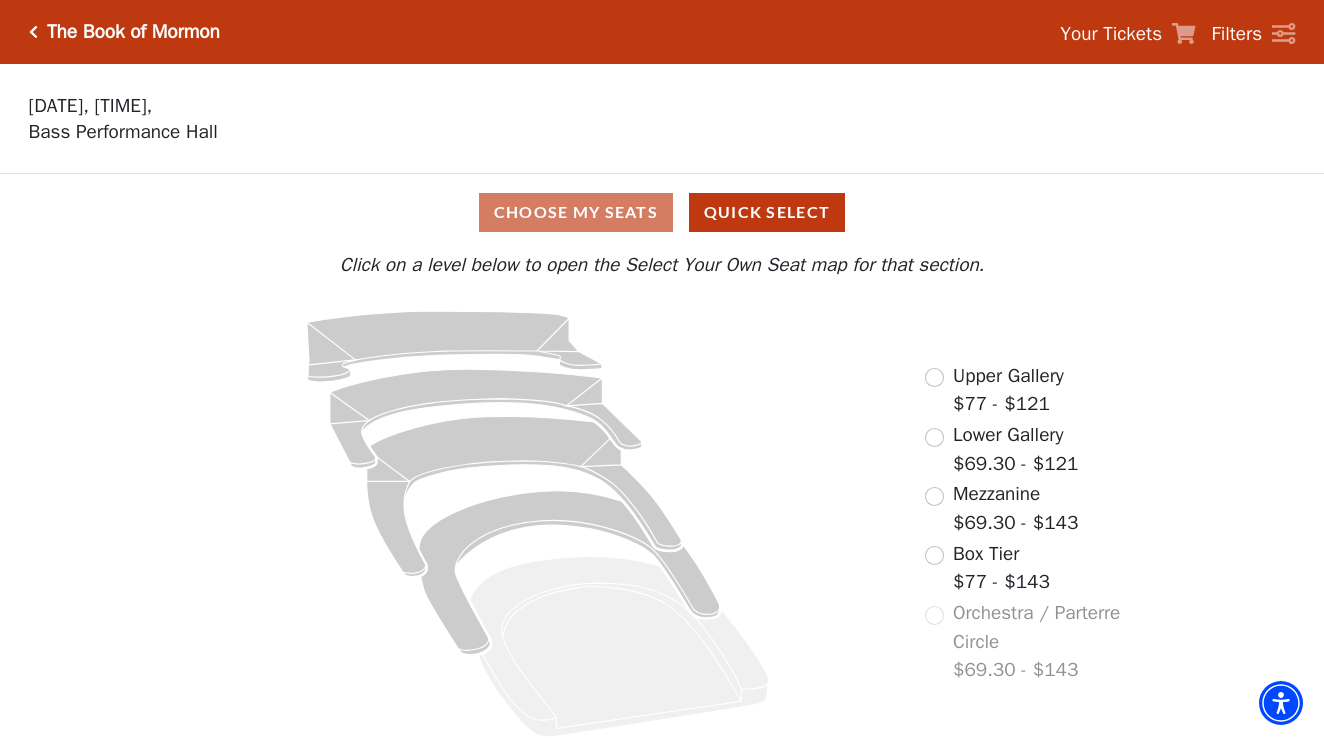 click on "The Book of Mormon" at bounding box center (129, 32) 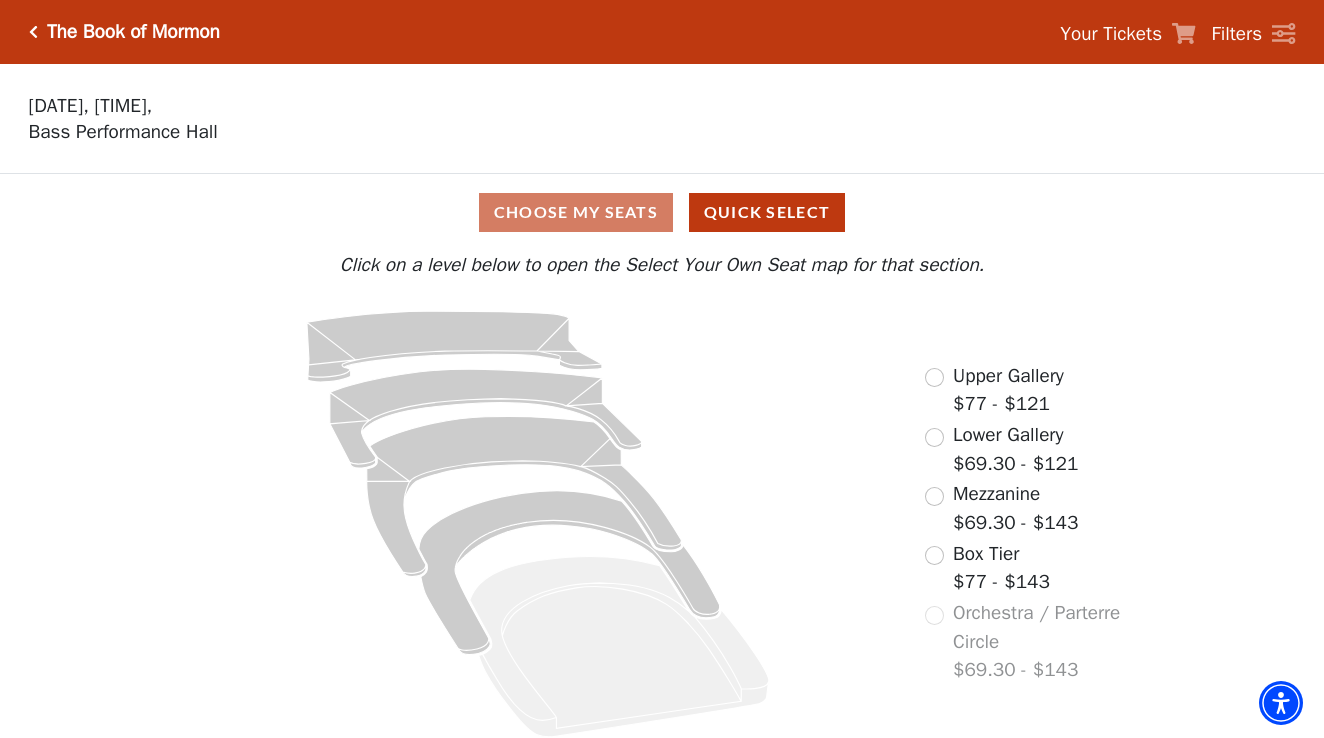 click on "The Book of Mormon" at bounding box center [133, 32] 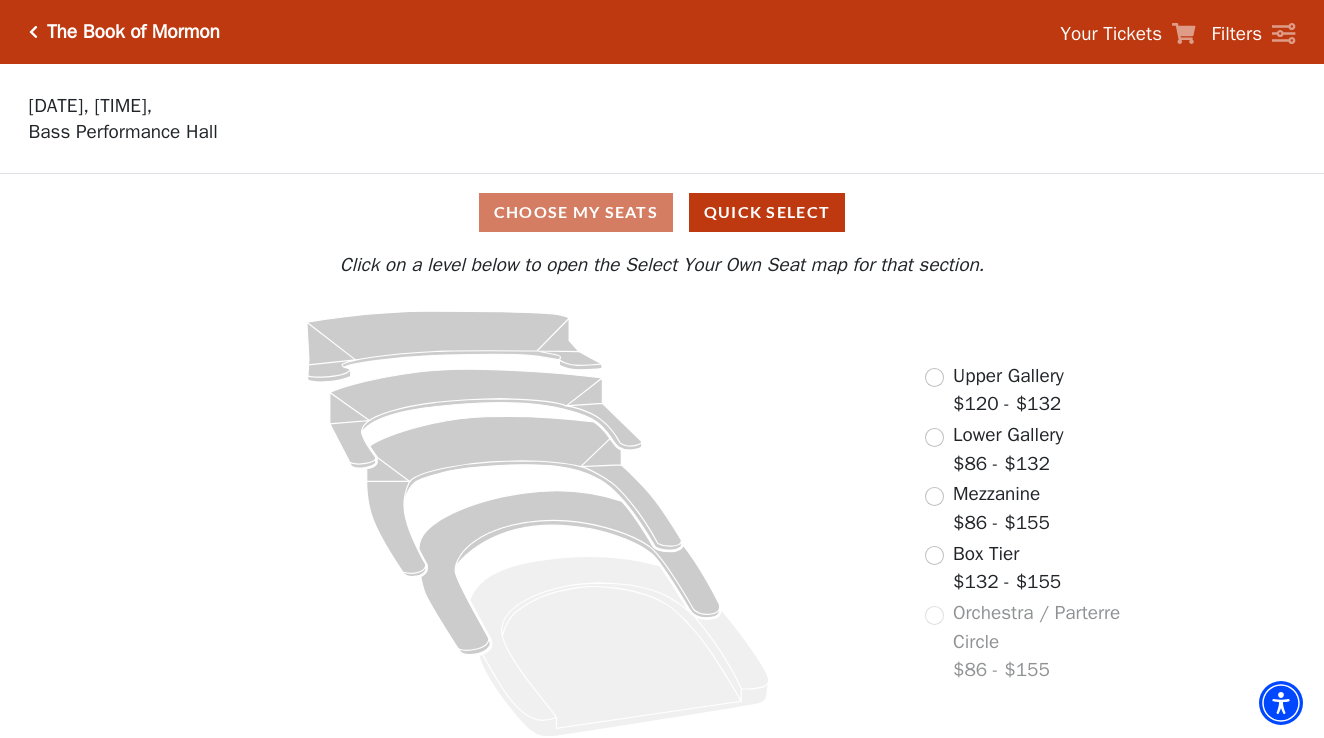 scroll, scrollTop: 0, scrollLeft: 0, axis: both 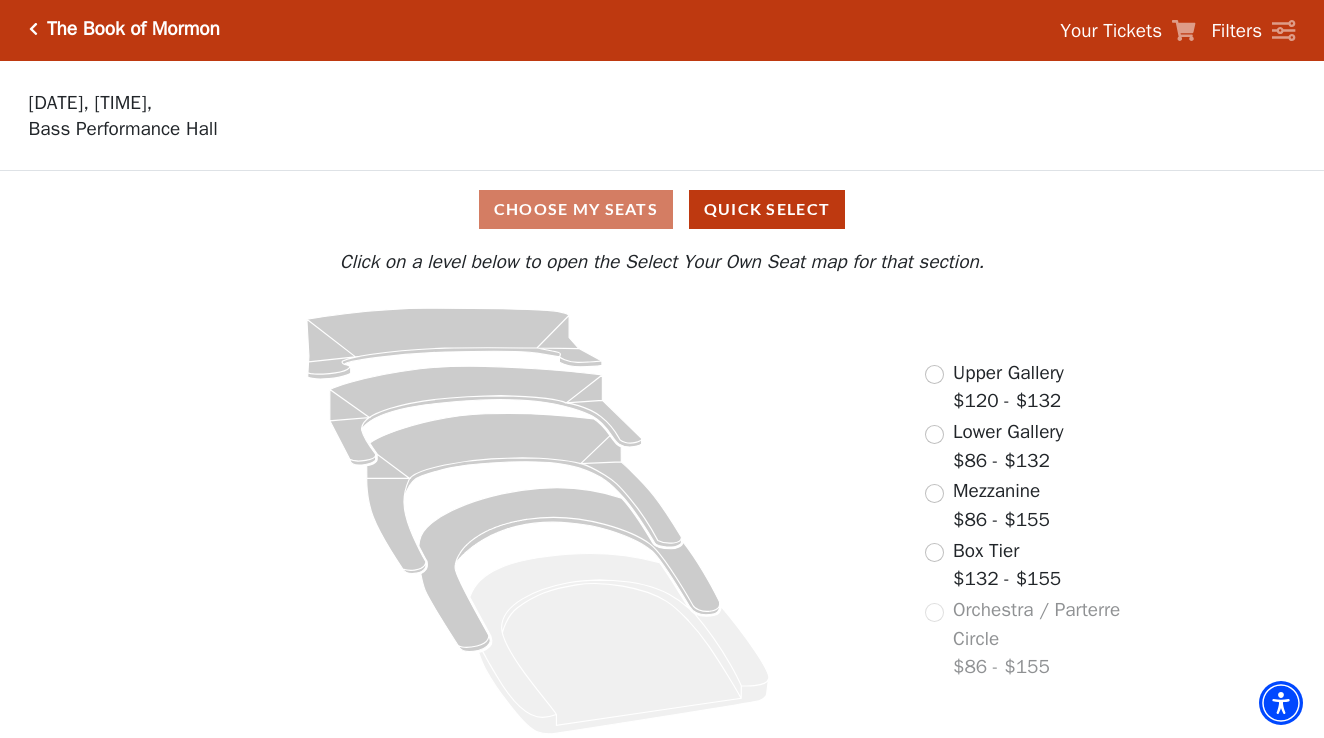 click at bounding box center [934, 374] 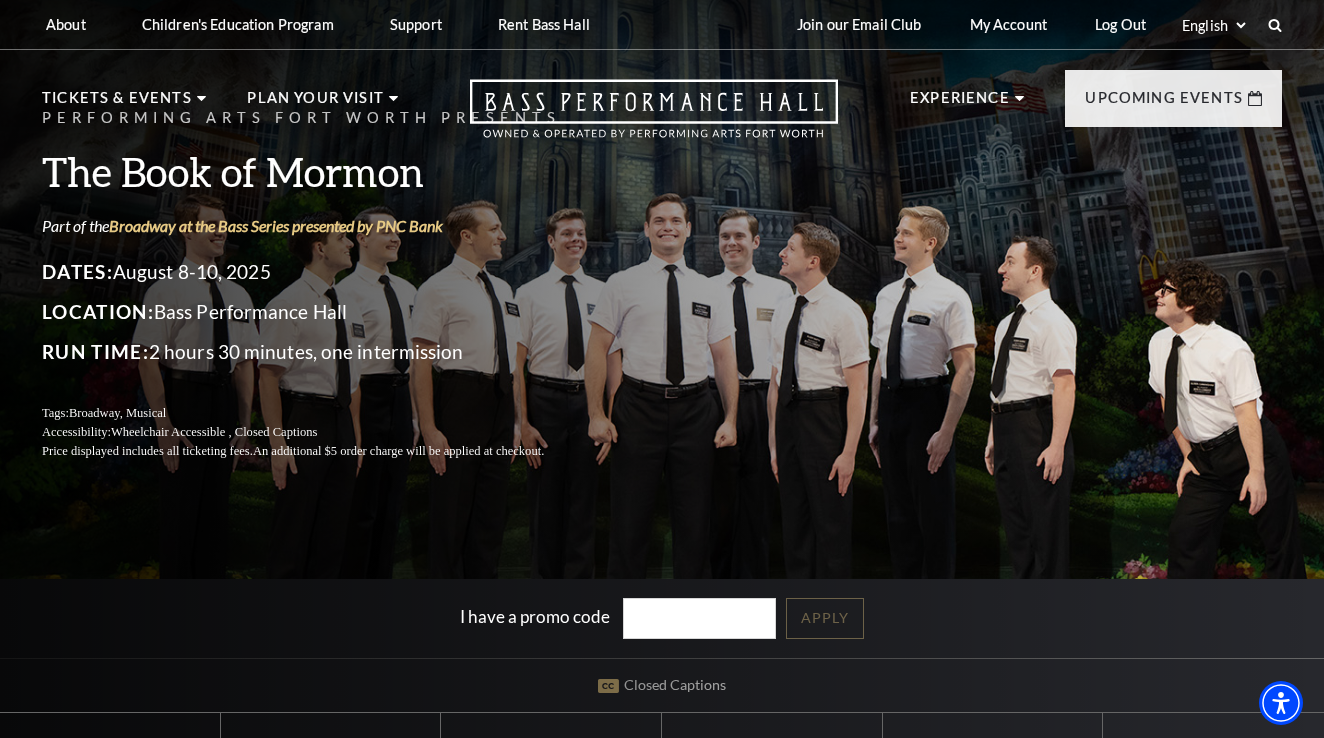 scroll, scrollTop: 0, scrollLeft: 0, axis: both 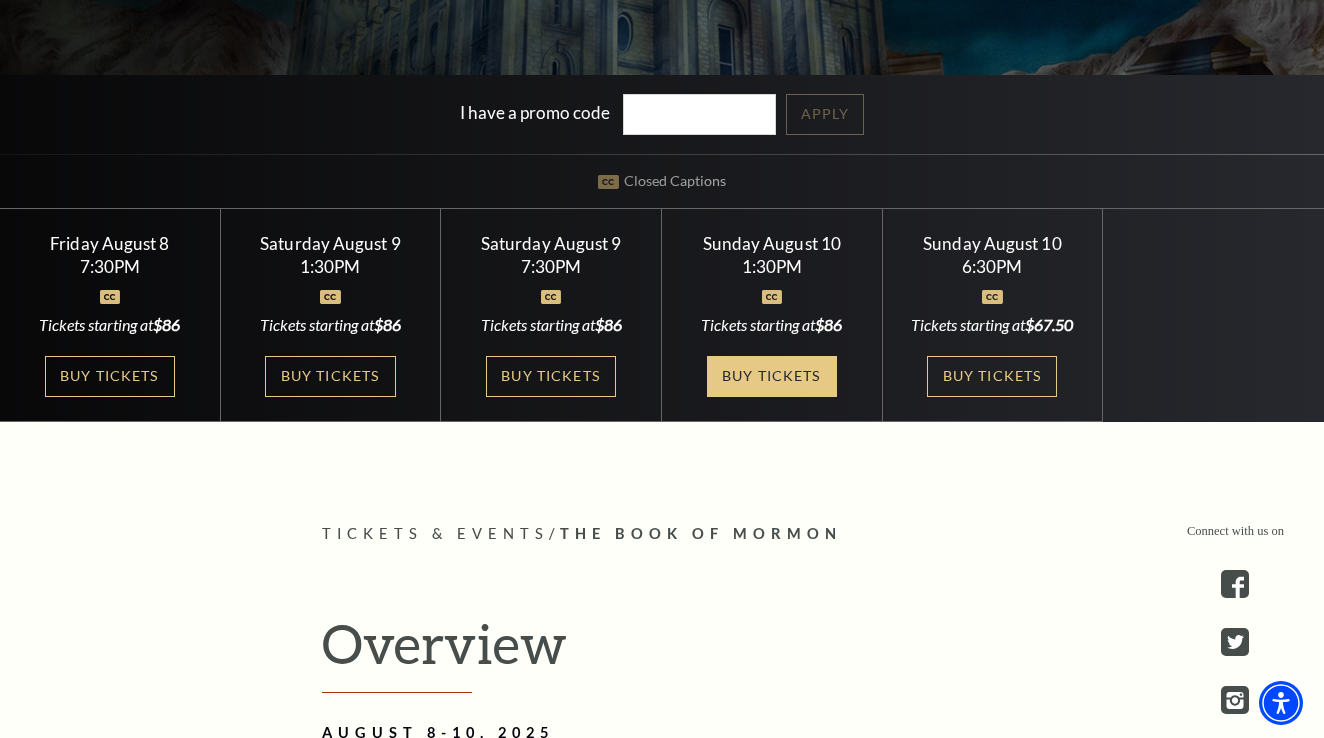 click on "Buy Tickets" at bounding box center [772, 376] 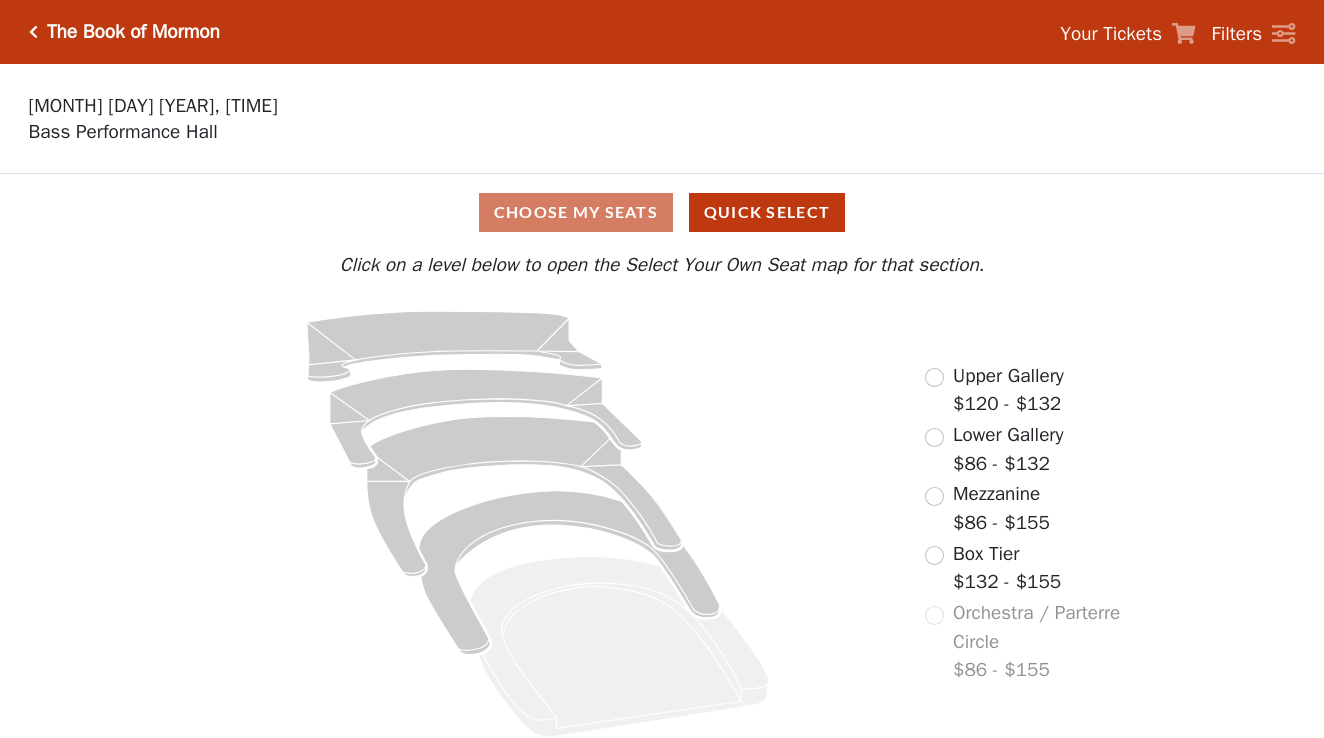scroll, scrollTop: 0, scrollLeft: 0, axis: both 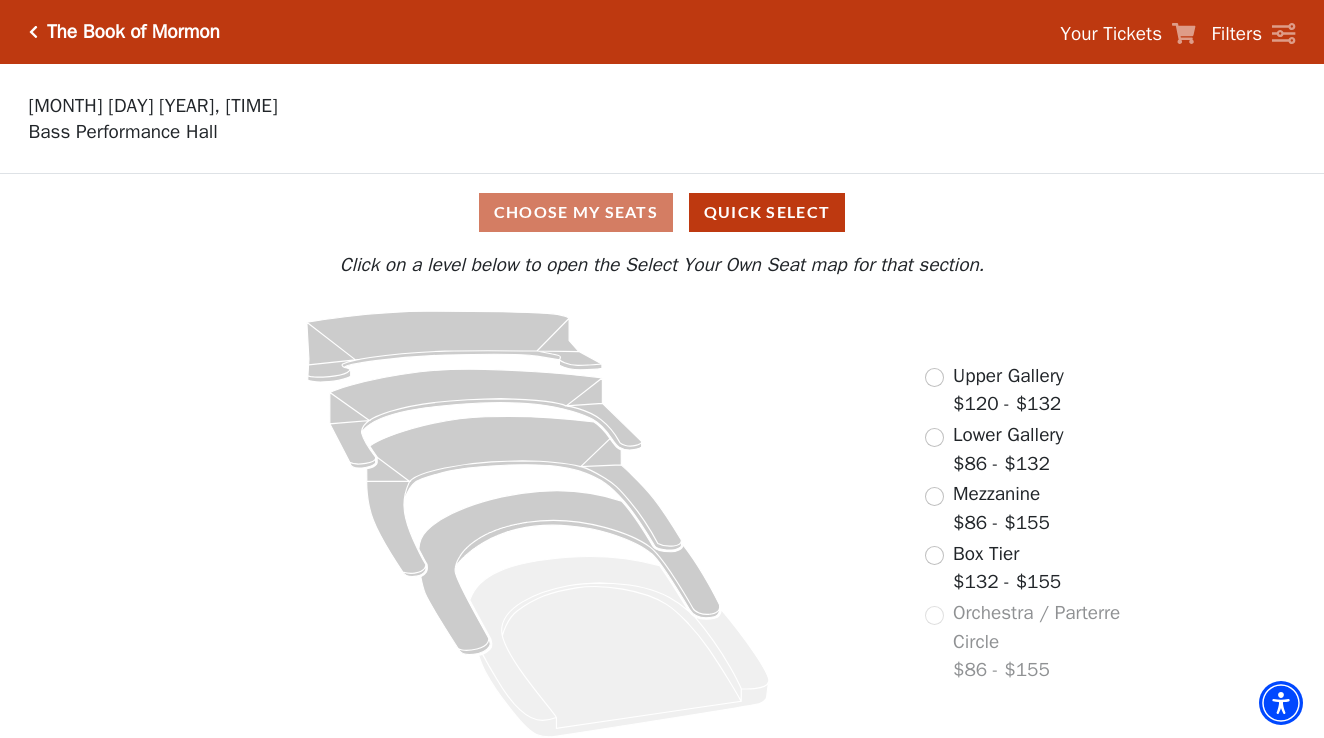 click at bounding box center [934, 377] 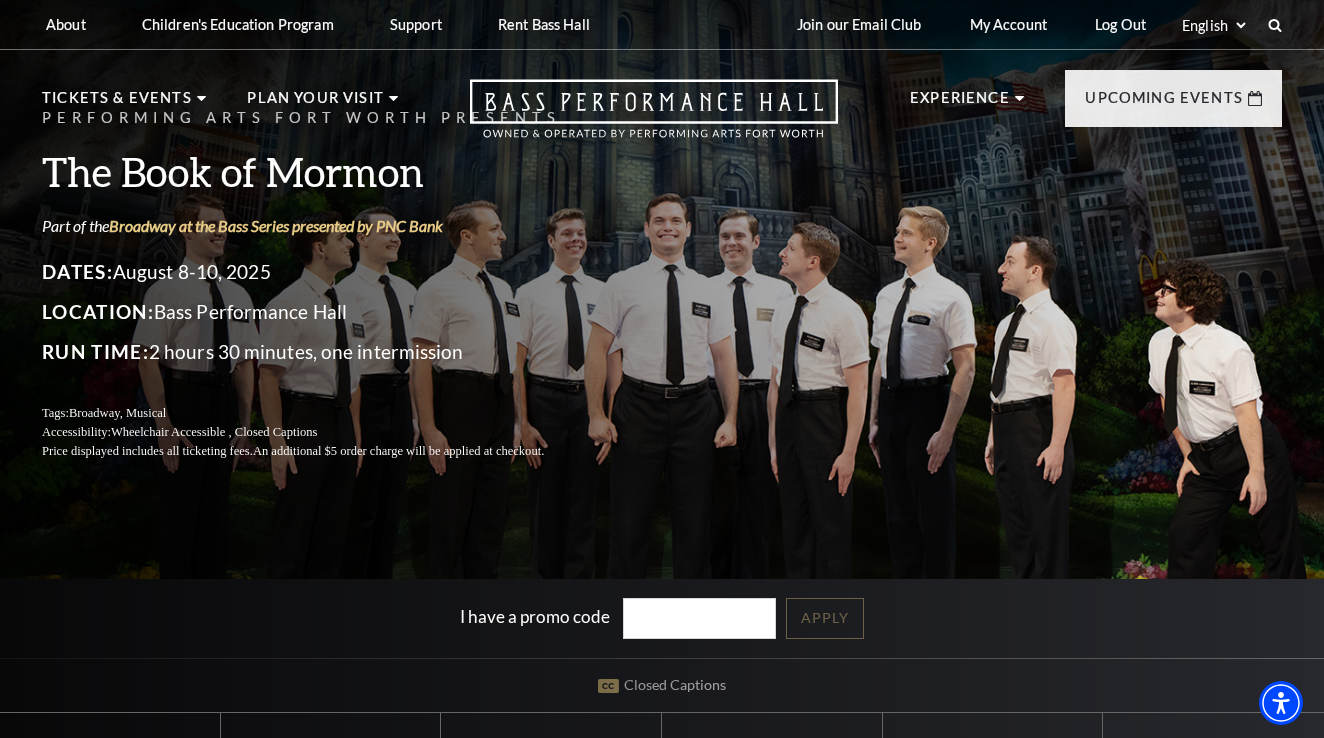 scroll, scrollTop: 0, scrollLeft: 0, axis: both 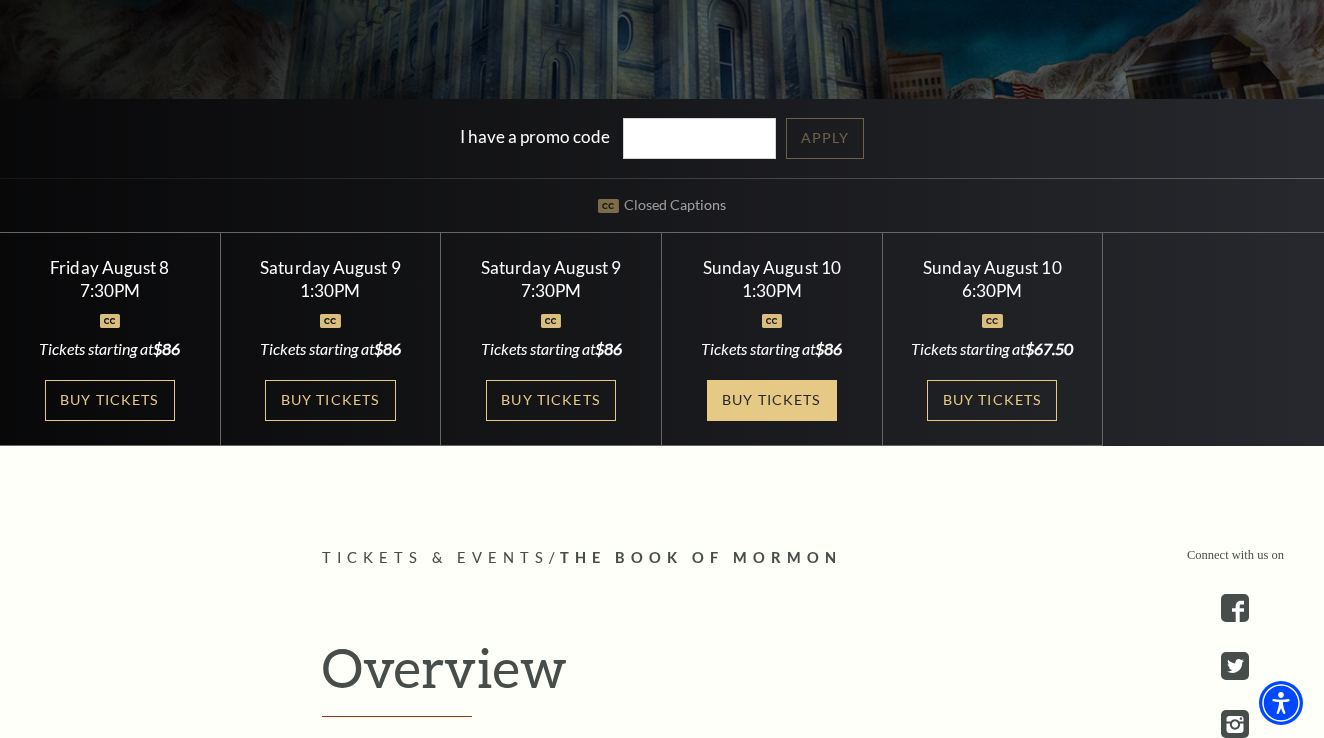 click on "Buy Tickets" at bounding box center [772, 400] 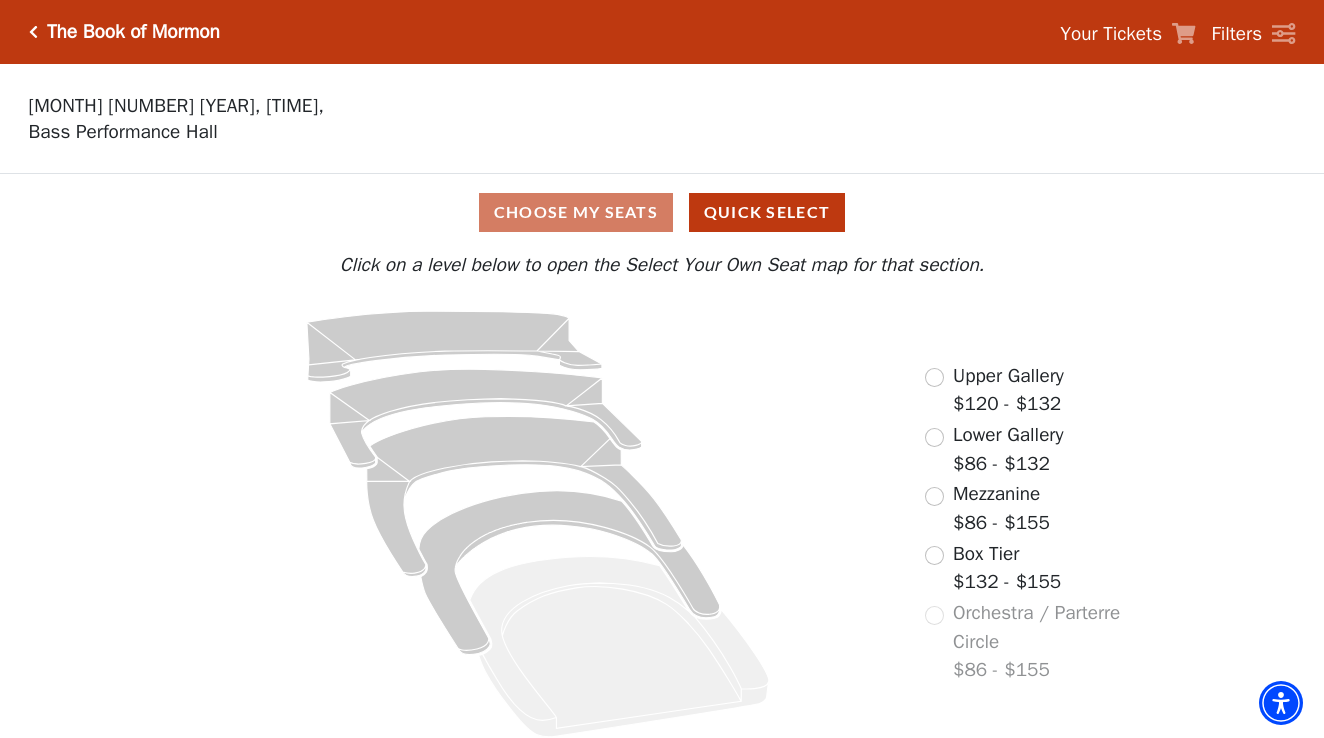 scroll, scrollTop: 0, scrollLeft: 0, axis: both 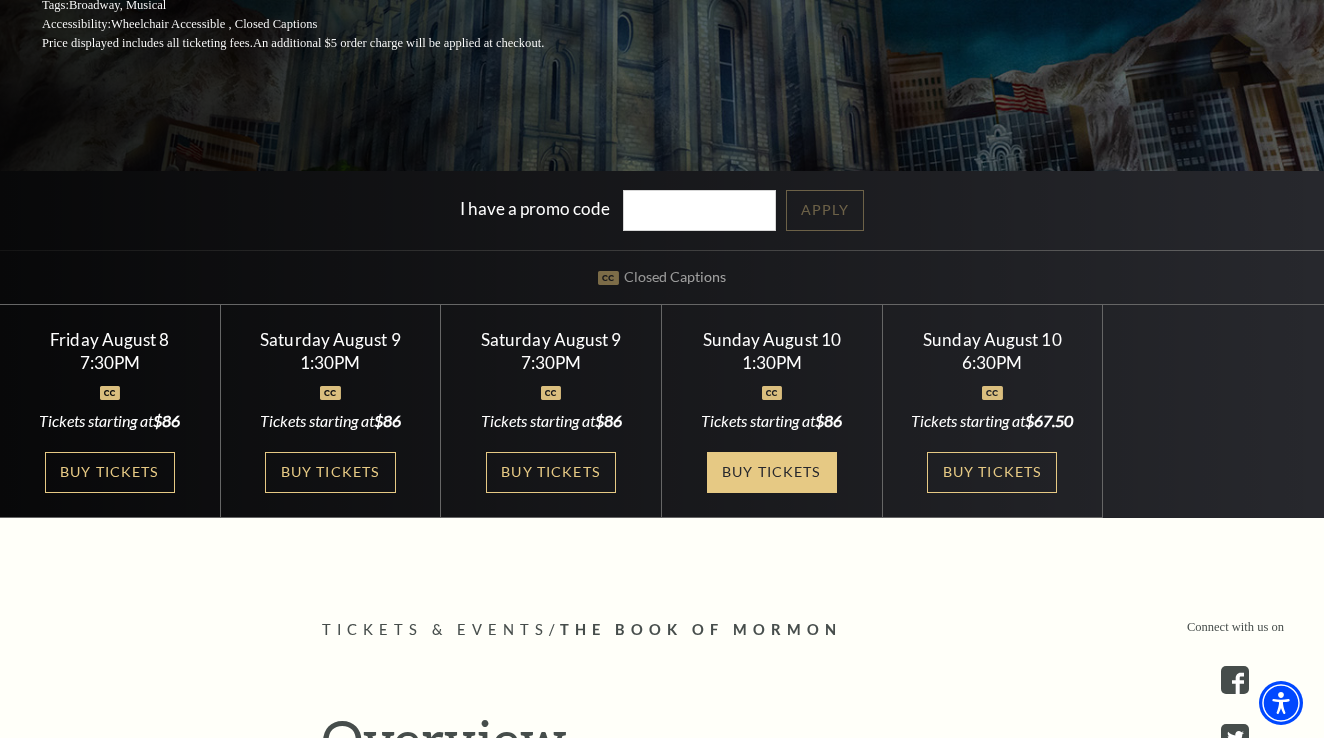 click on "Buy Tickets" at bounding box center [772, 472] 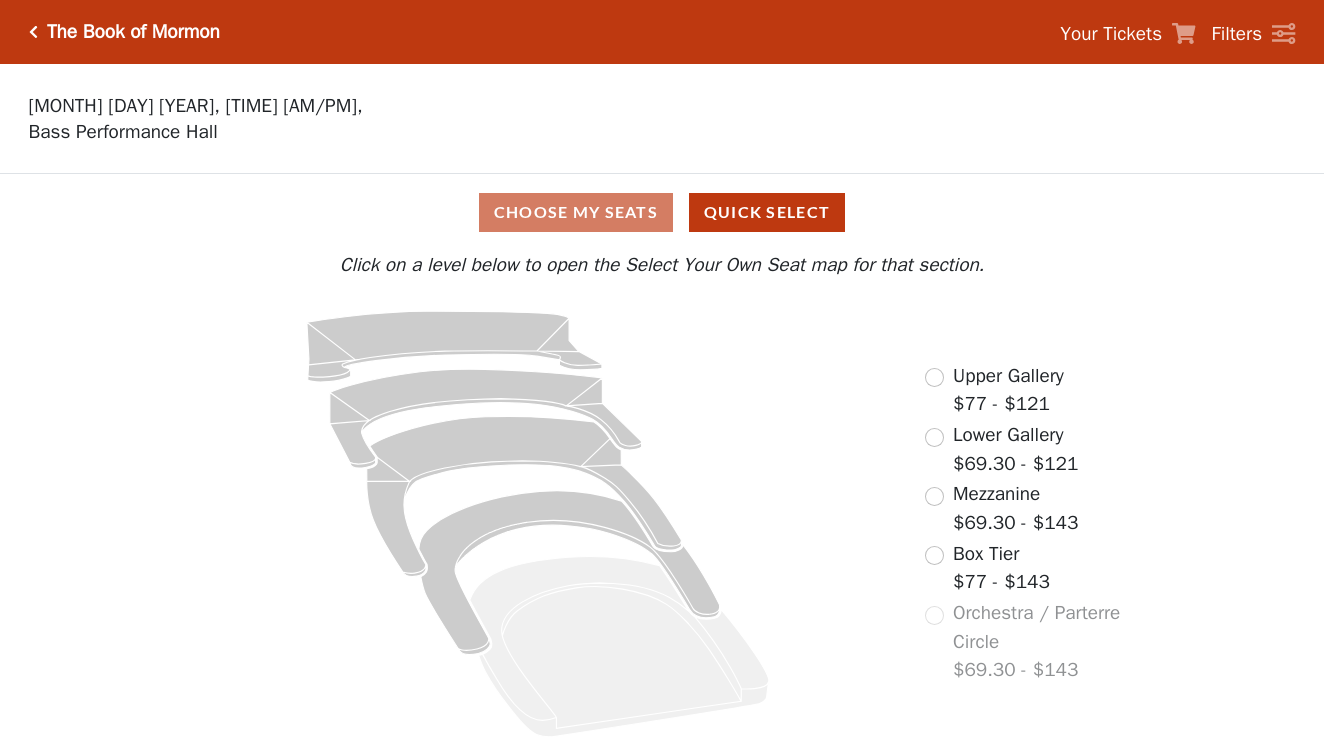 scroll, scrollTop: 0, scrollLeft: 0, axis: both 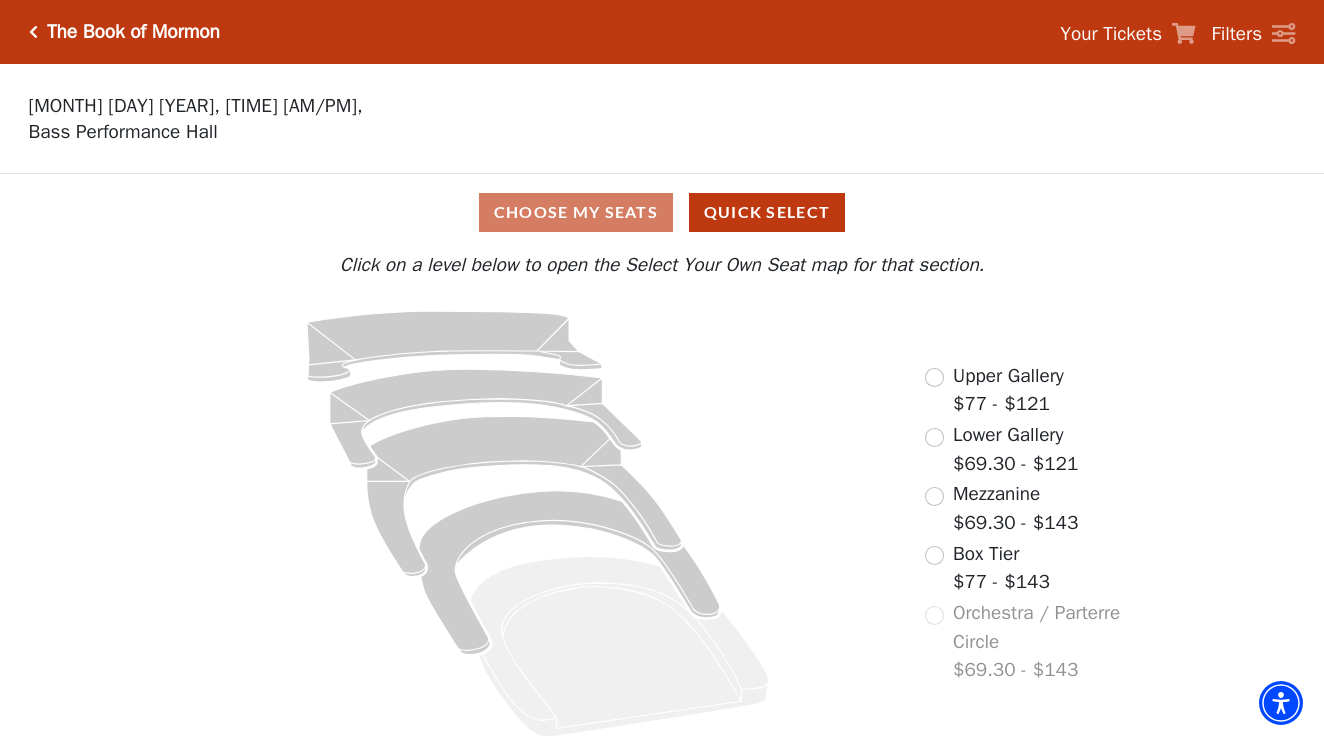 click at bounding box center (934, 377) 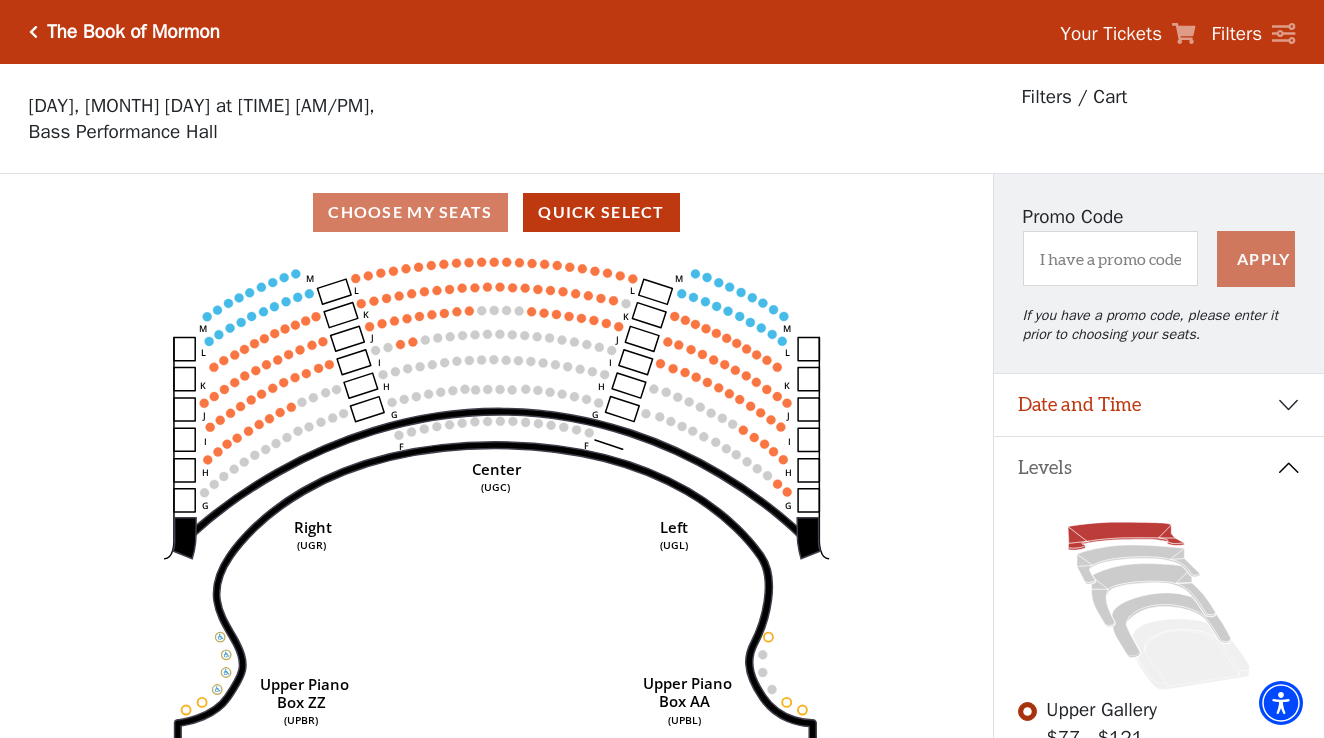 scroll, scrollTop: 93, scrollLeft: 0, axis: vertical 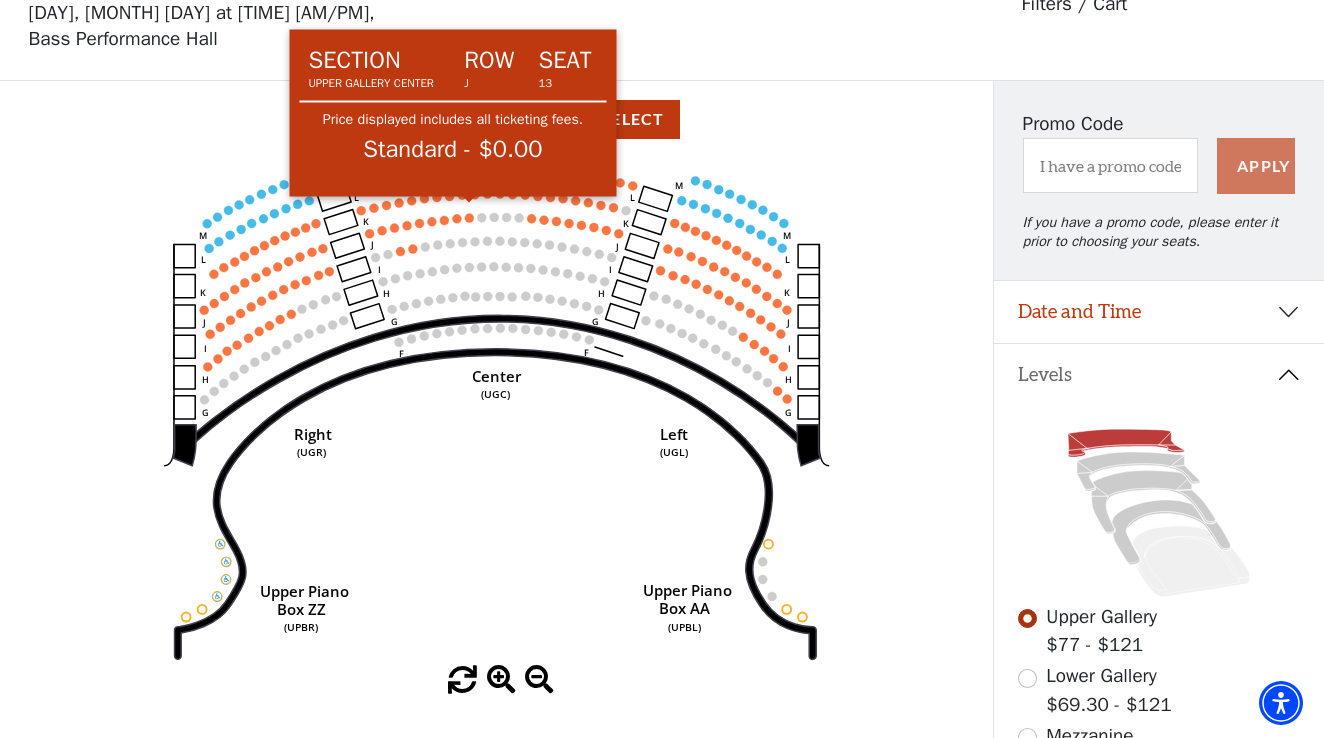 click 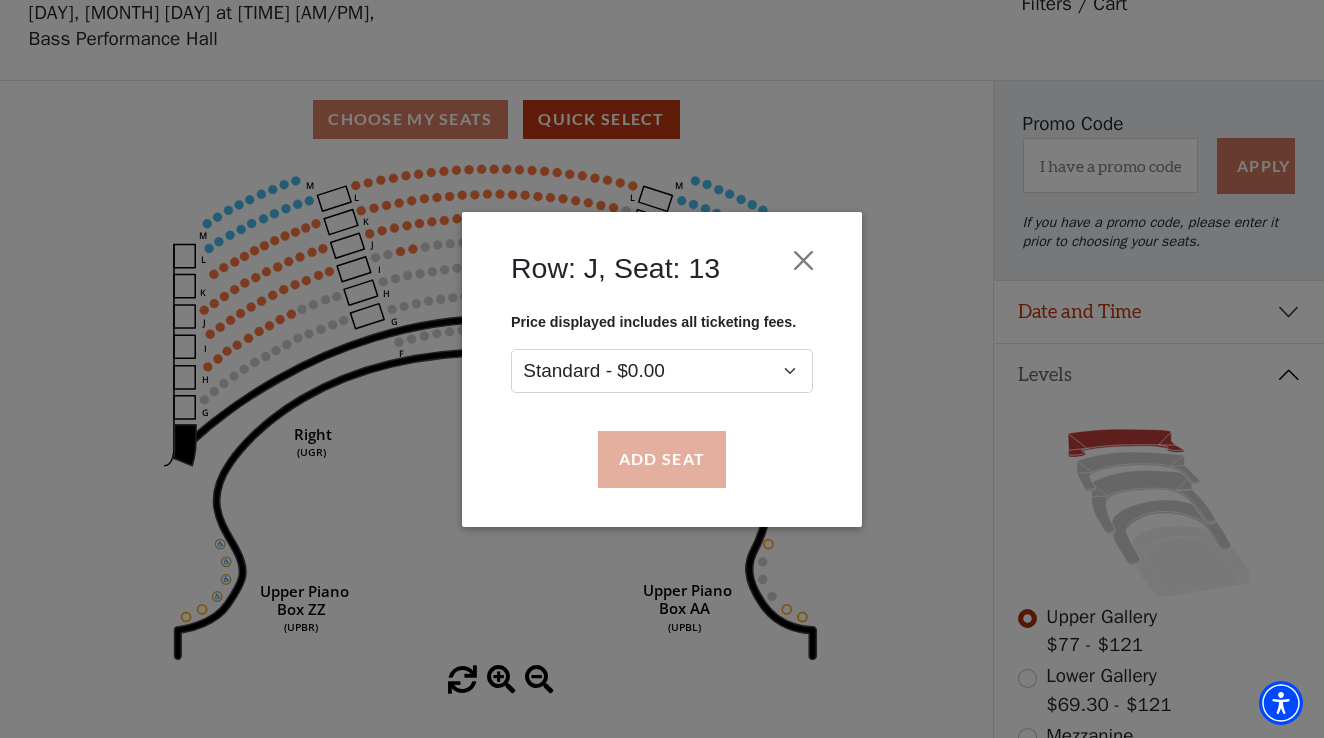 click on "Add Seat" at bounding box center [662, 459] 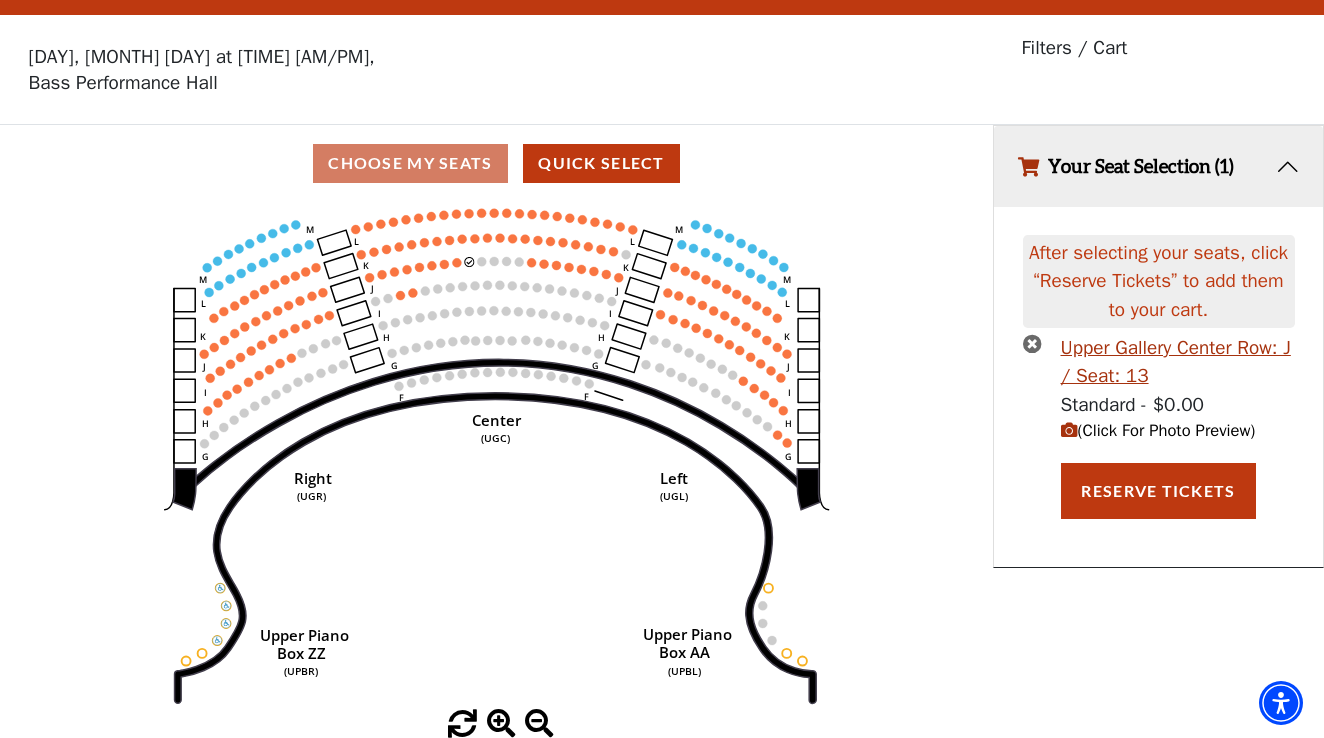 scroll, scrollTop: 0, scrollLeft: 0, axis: both 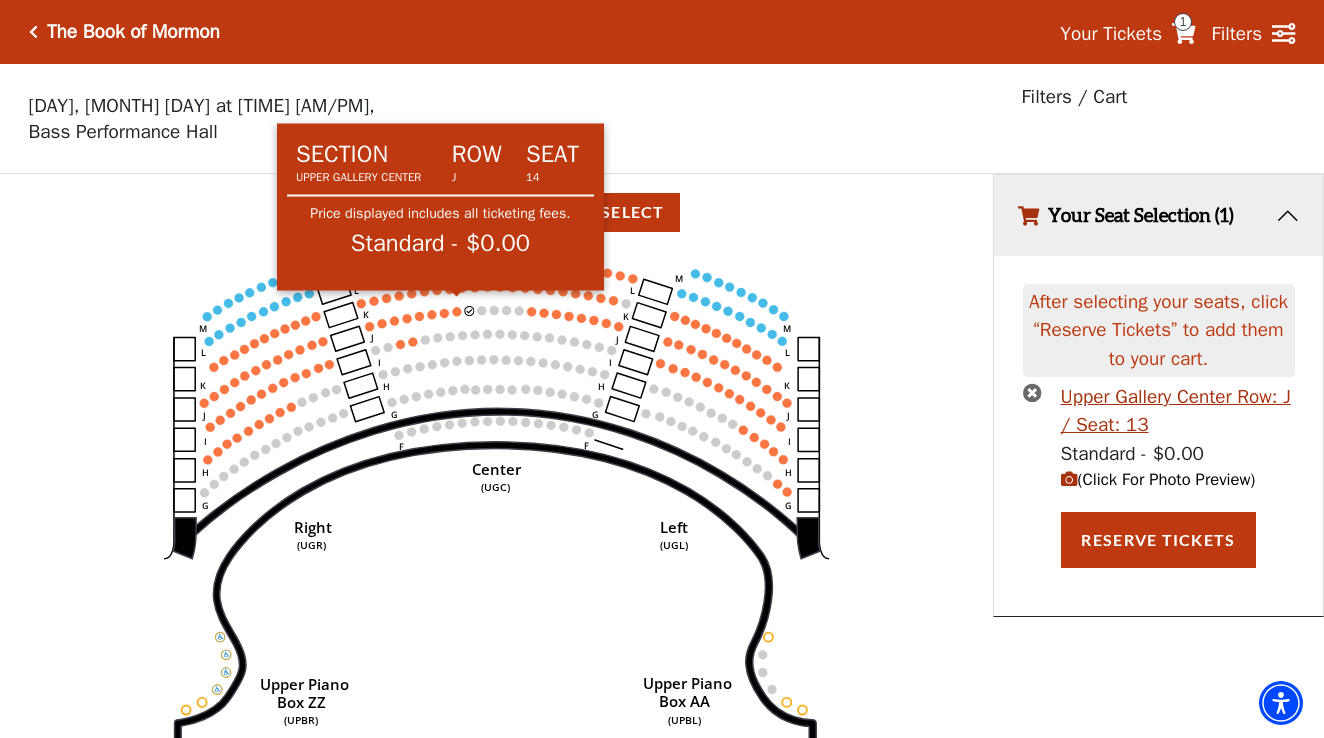 click 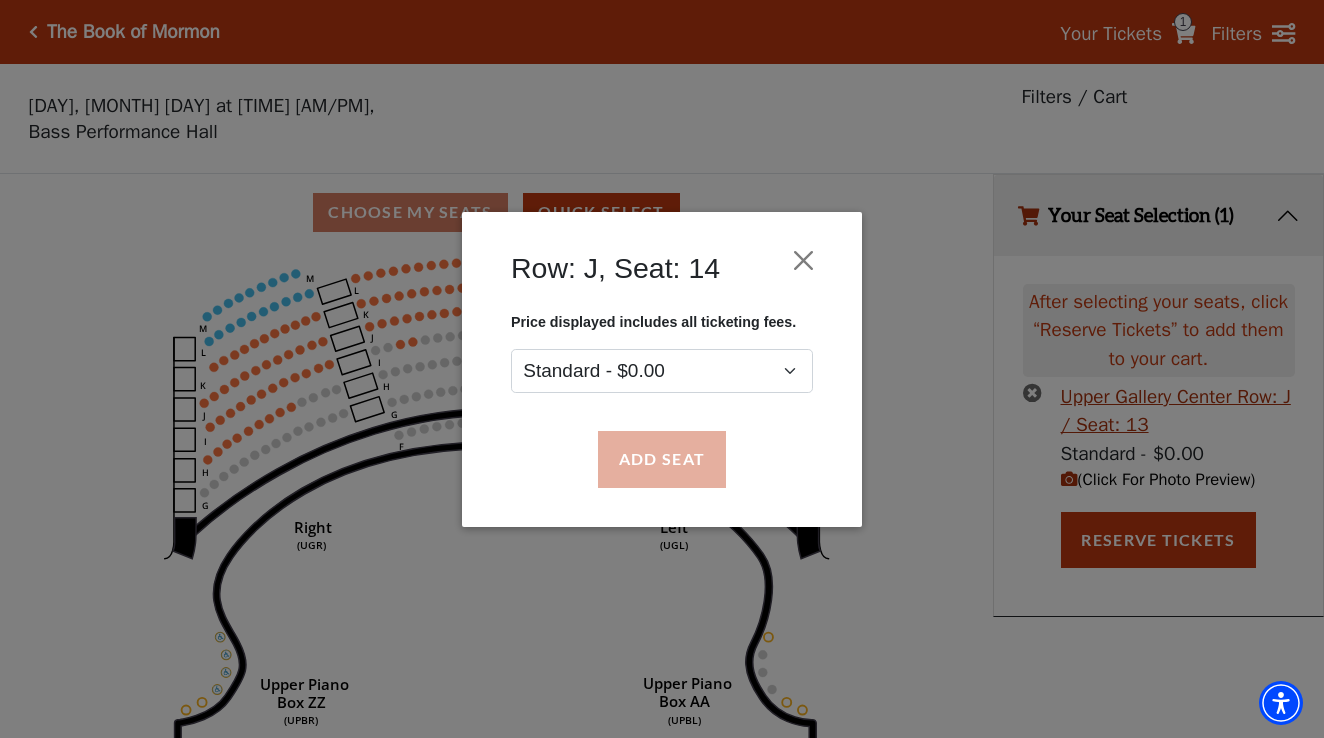 click on "Add Seat" at bounding box center (662, 459) 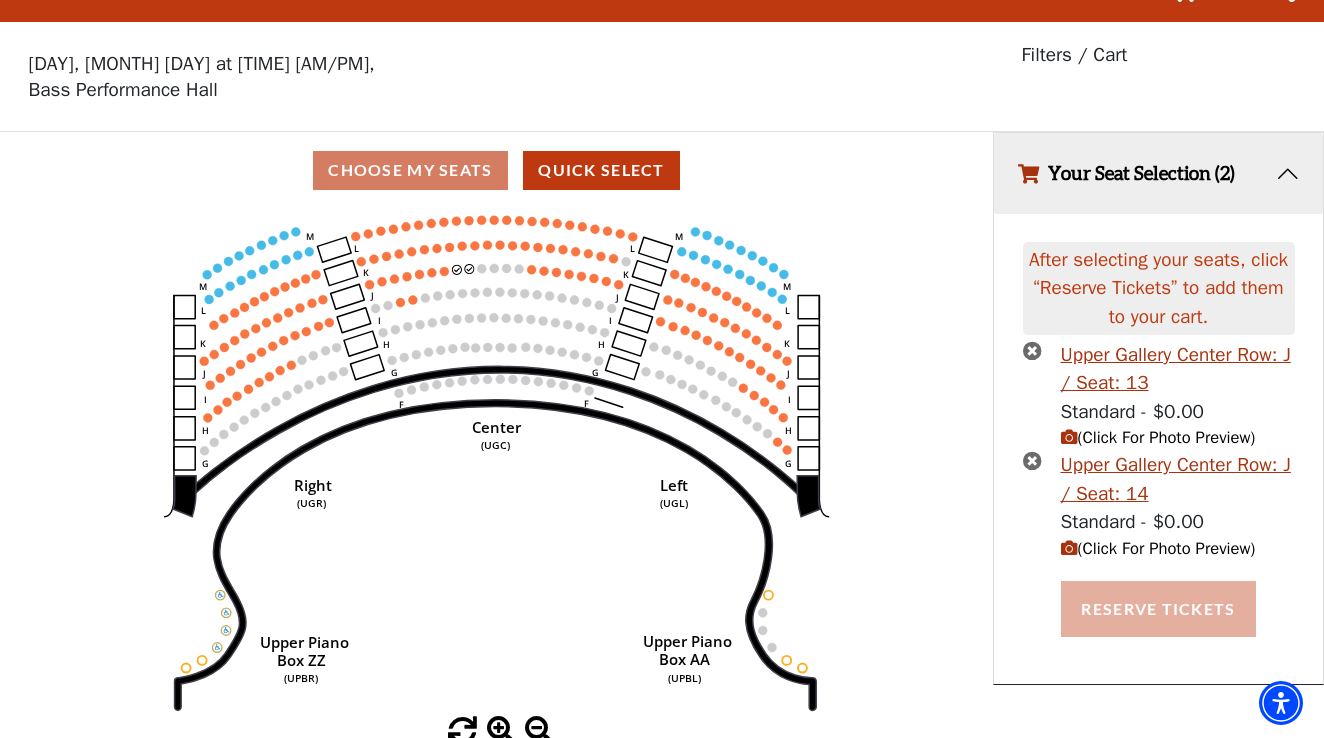 scroll, scrollTop: 41, scrollLeft: 0, axis: vertical 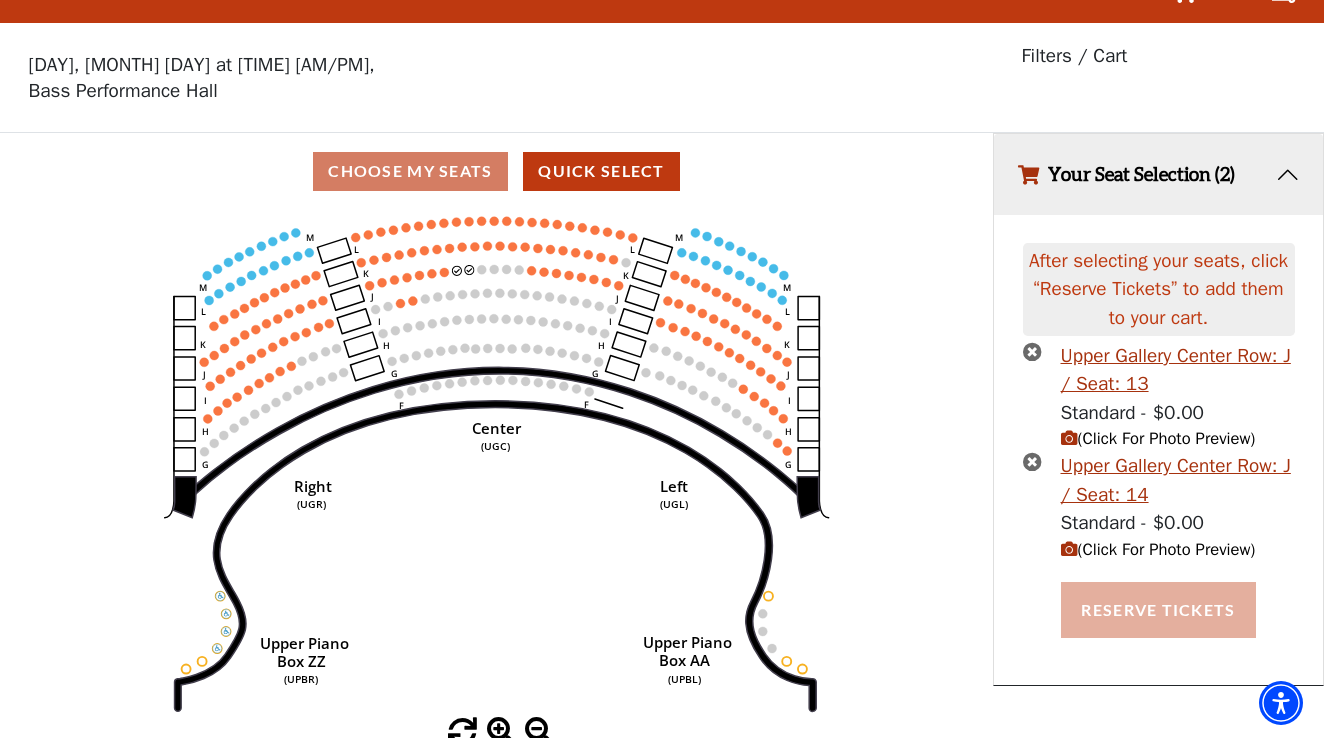 click on "Reserve Tickets" at bounding box center (1158, 610) 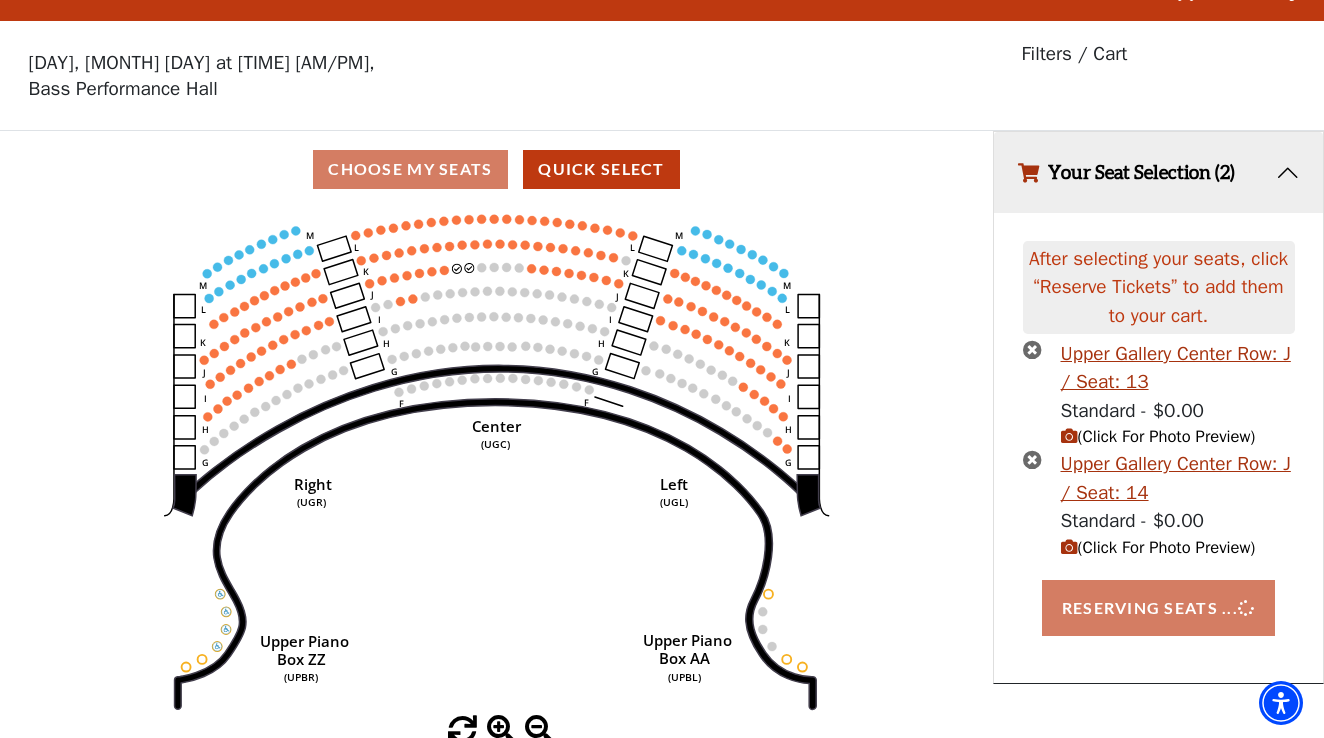 scroll, scrollTop: 41, scrollLeft: 0, axis: vertical 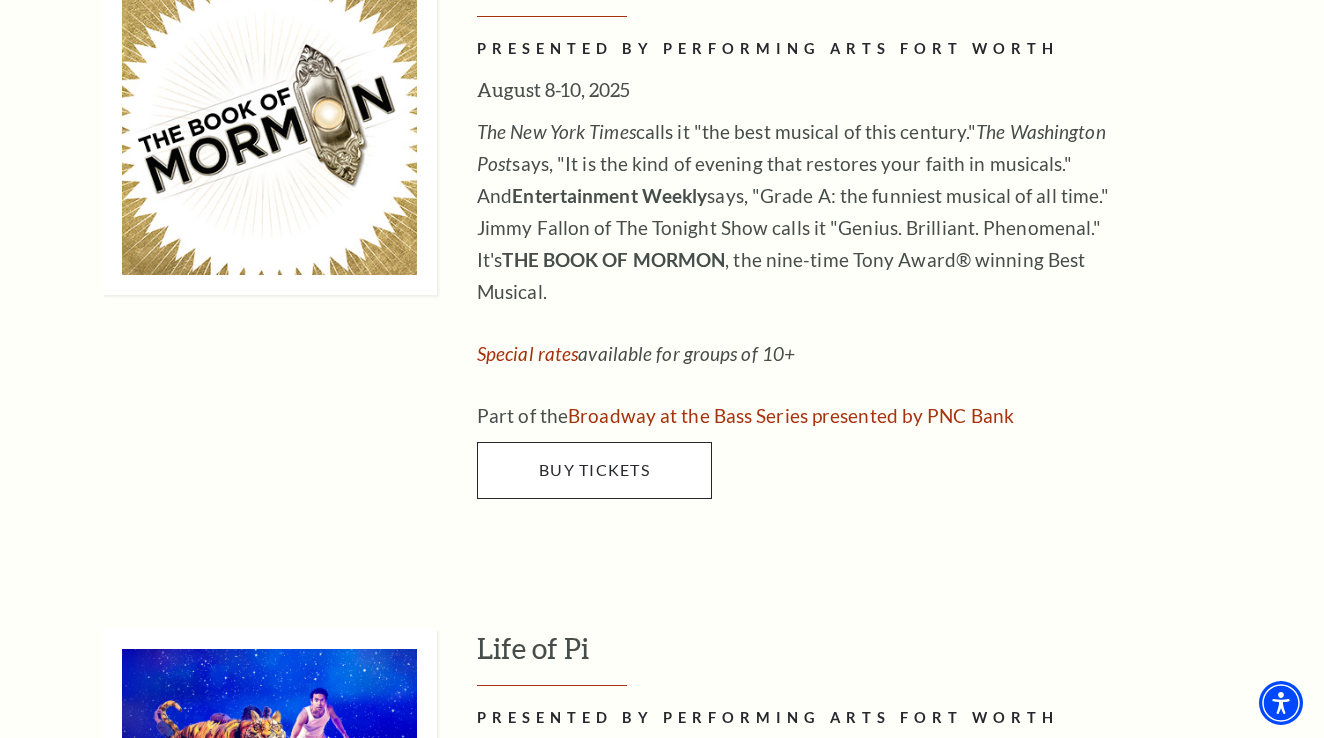 click on "Buy Tickets" at bounding box center [594, 469] 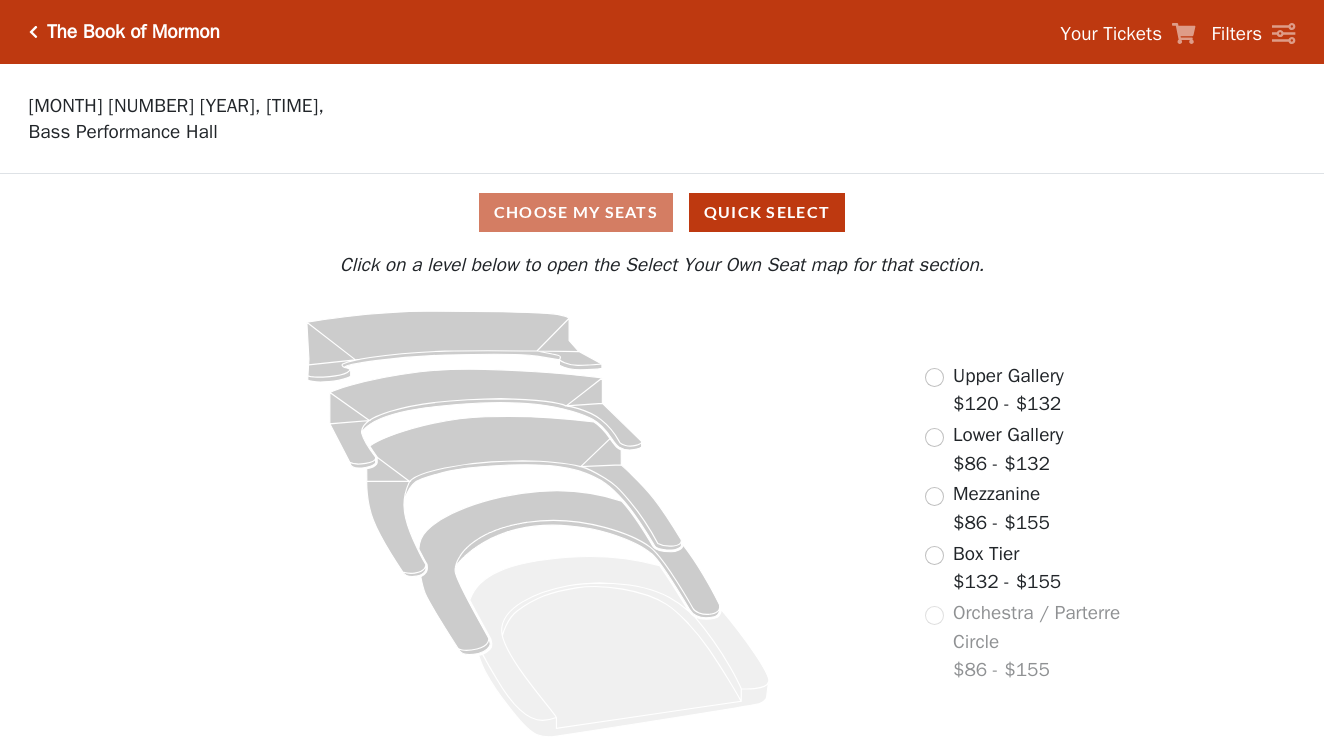 scroll, scrollTop: 0, scrollLeft: 0, axis: both 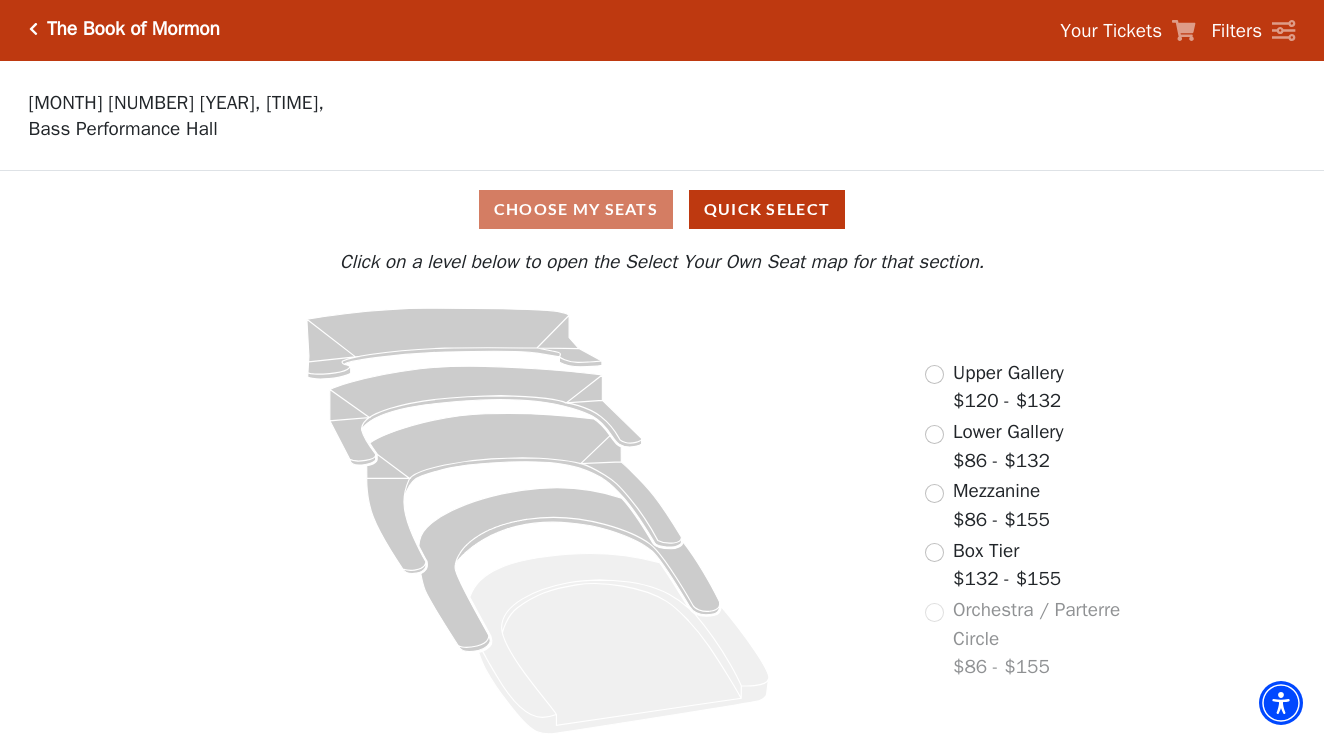 click at bounding box center (934, 374) 